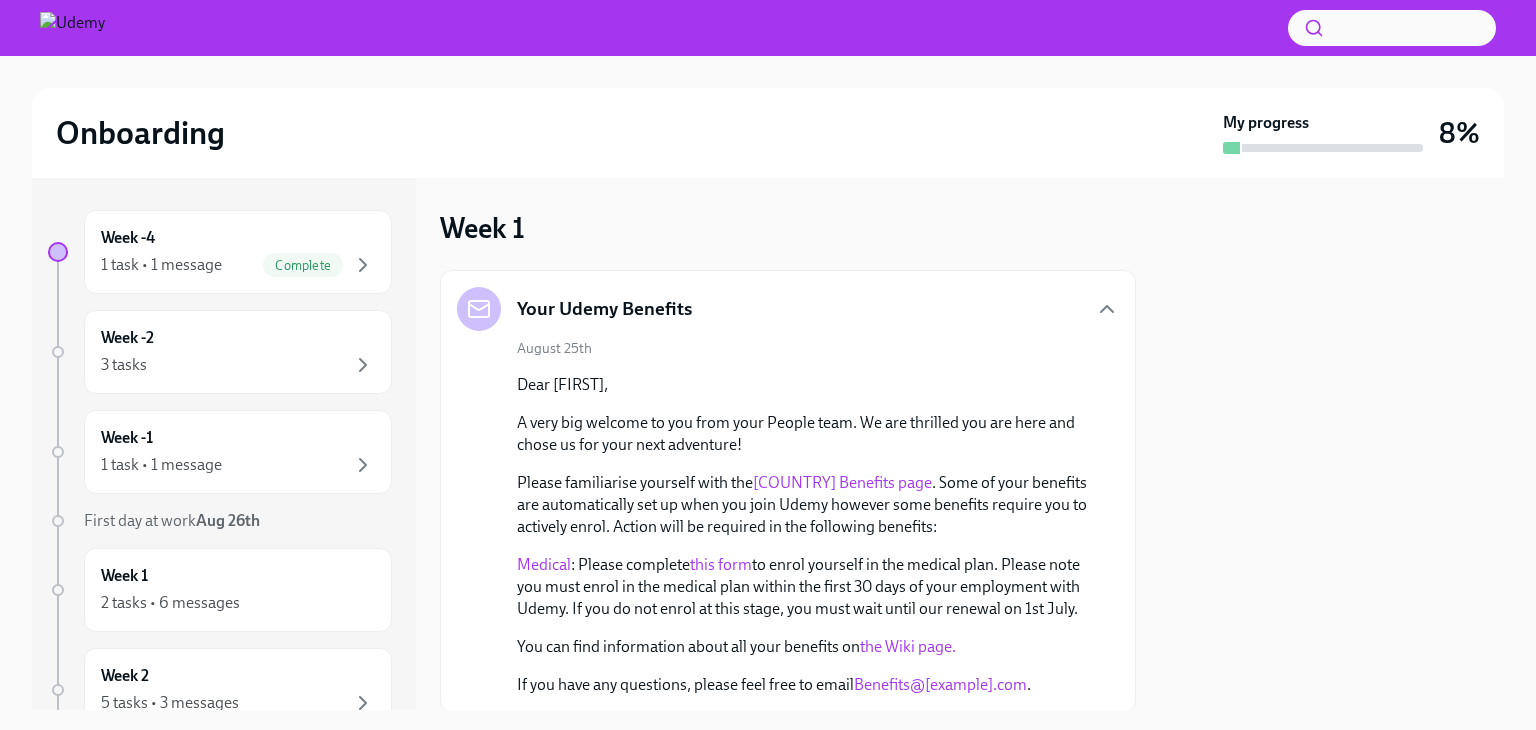 scroll, scrollTop: 0, scrollLeft: 0, axis: both 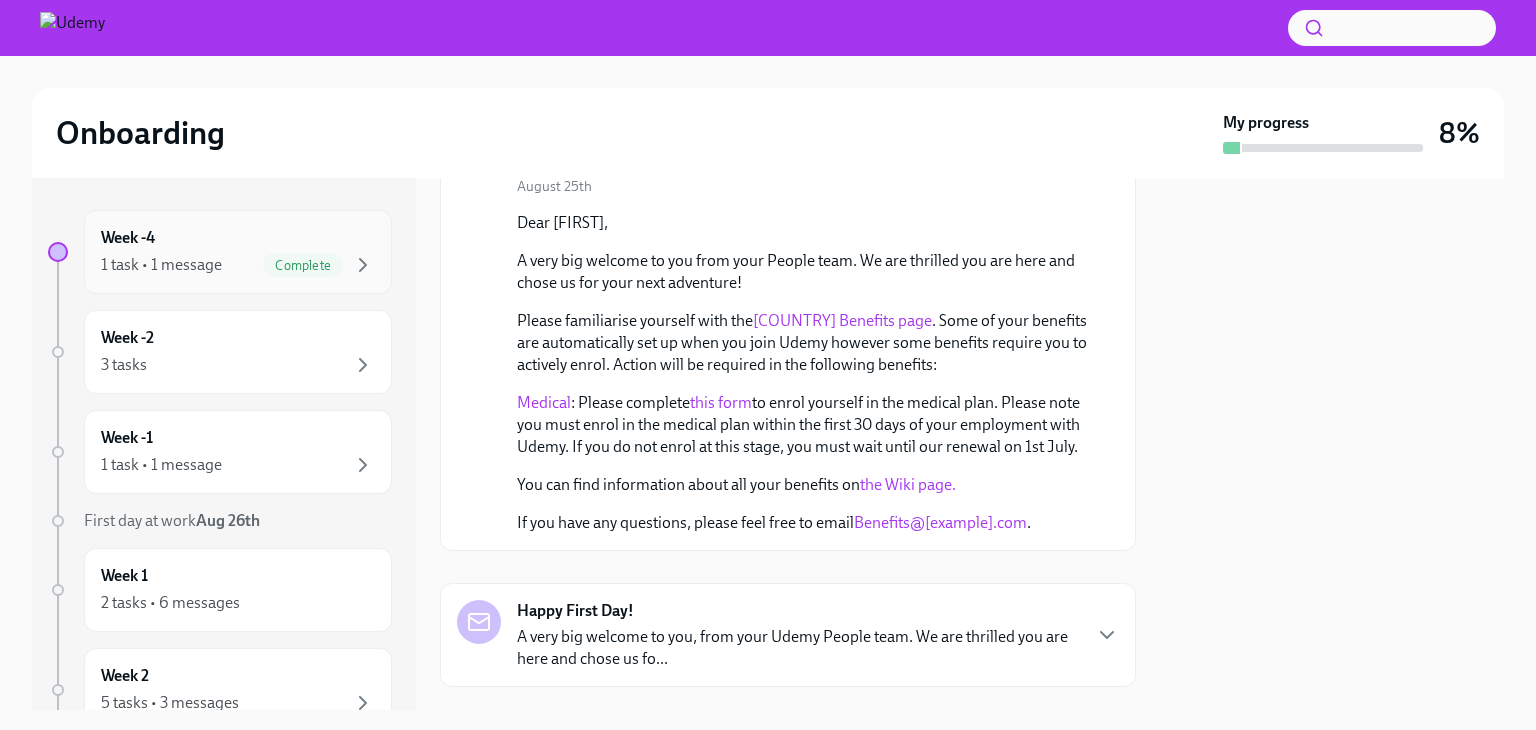 click on "Complete" at bounding box center (303, 265) 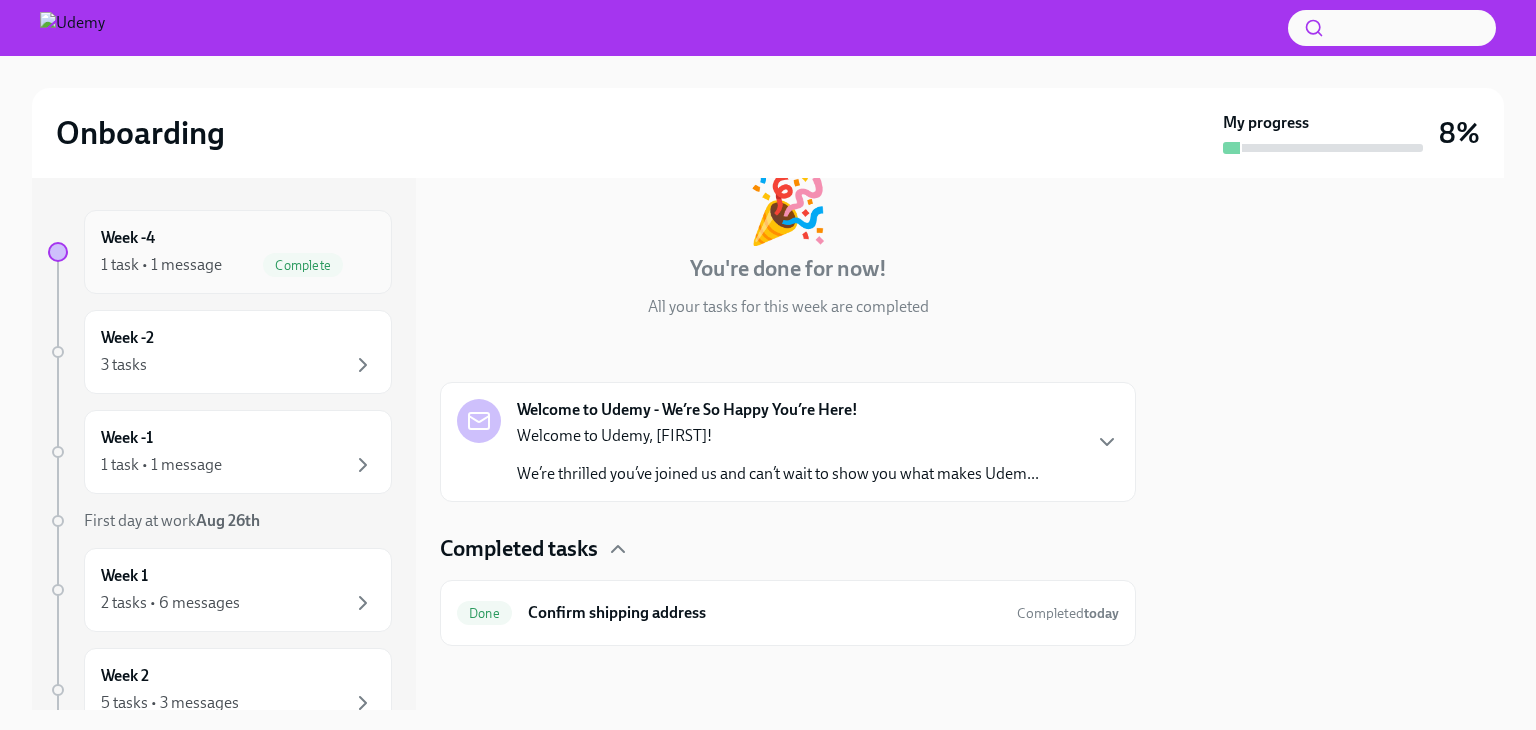 scroll, scrollTop: 125, scrollLeft: 0, axis: vertical 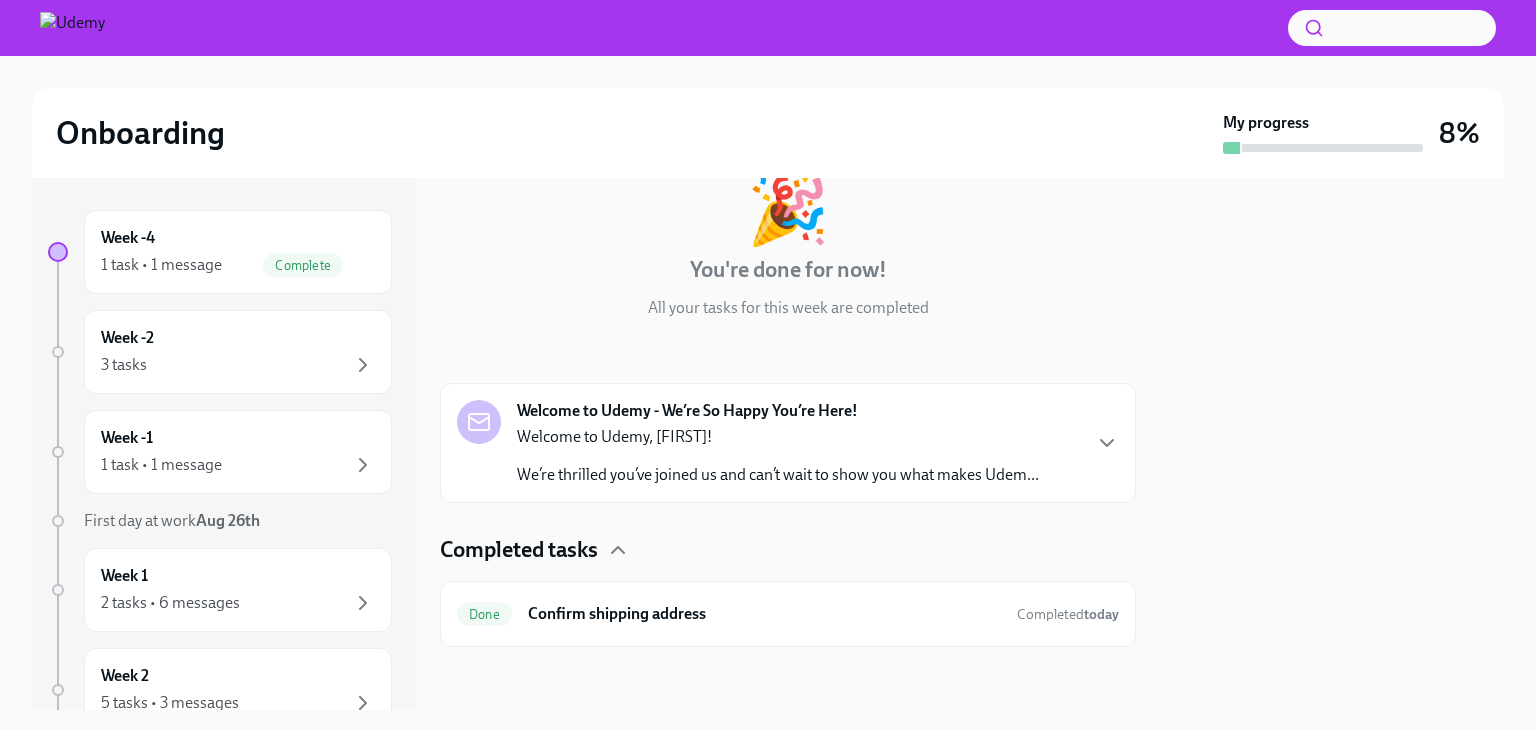 click on "Welcome to Udemy, [FIRST]!" at bounding box center (778, 437) 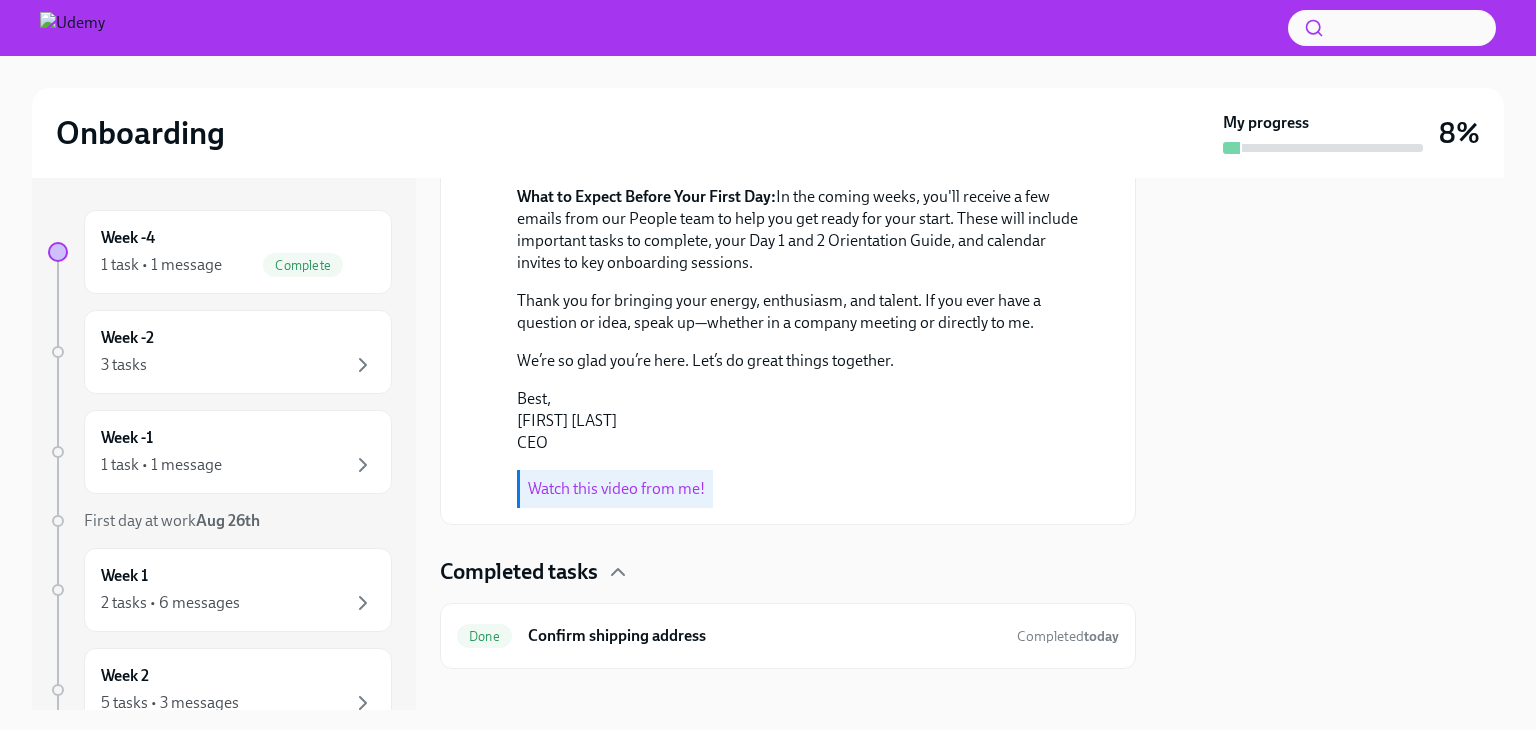 scroll, scrollTop: 843, scrollLeft: 0, axis: vertical 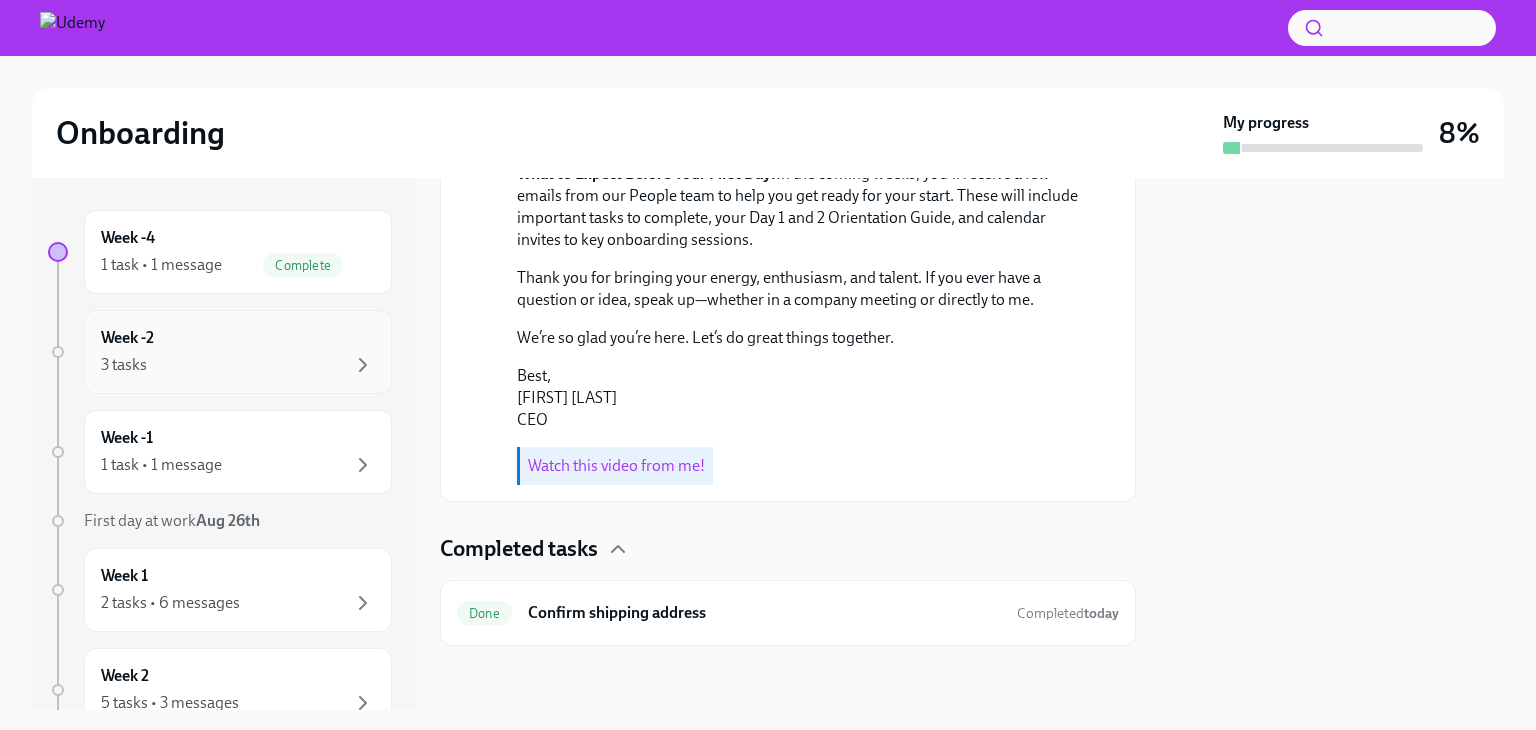click on "3 tasks" at bounding box center (238, 365) 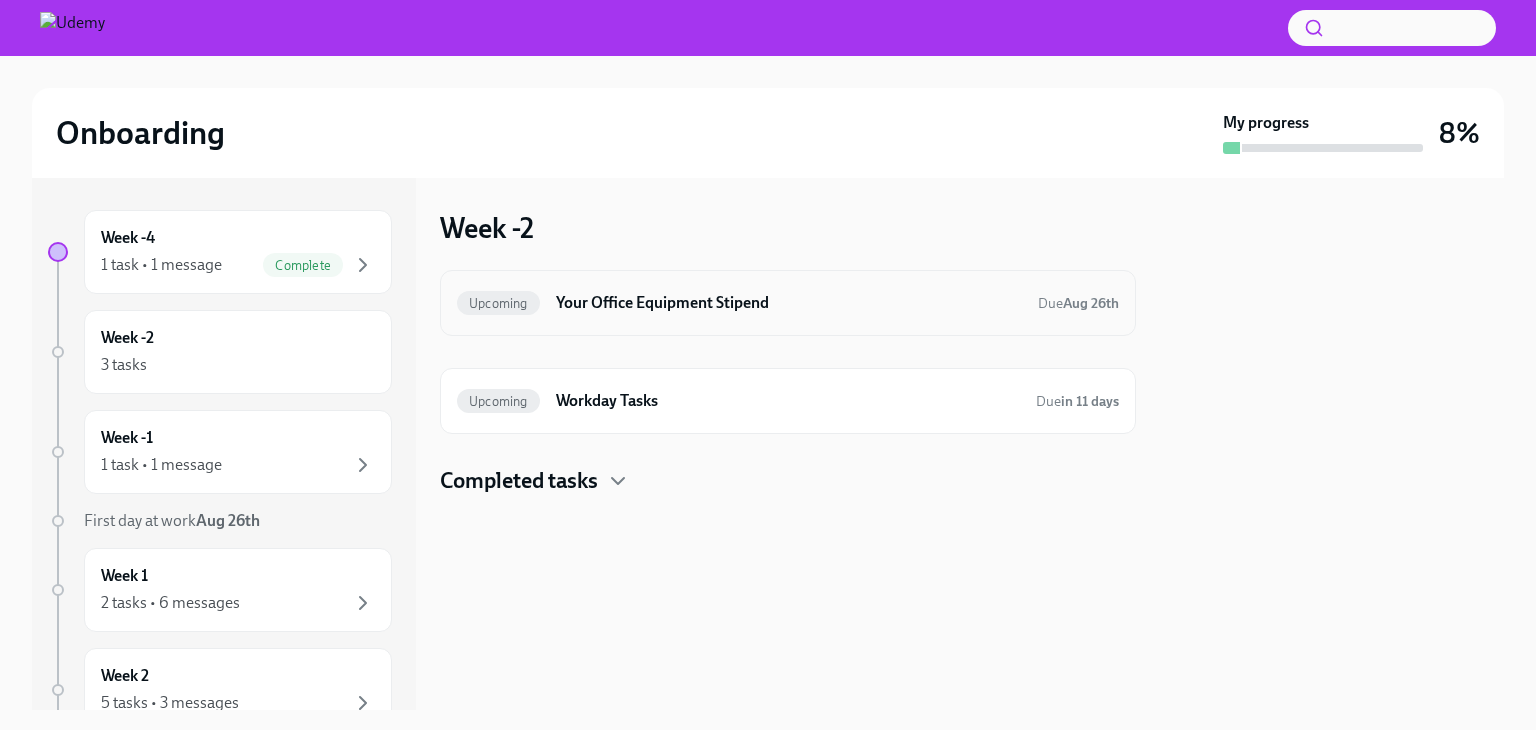 click on "Your Office Equipment Stipend" at bounding box center (789, 303) 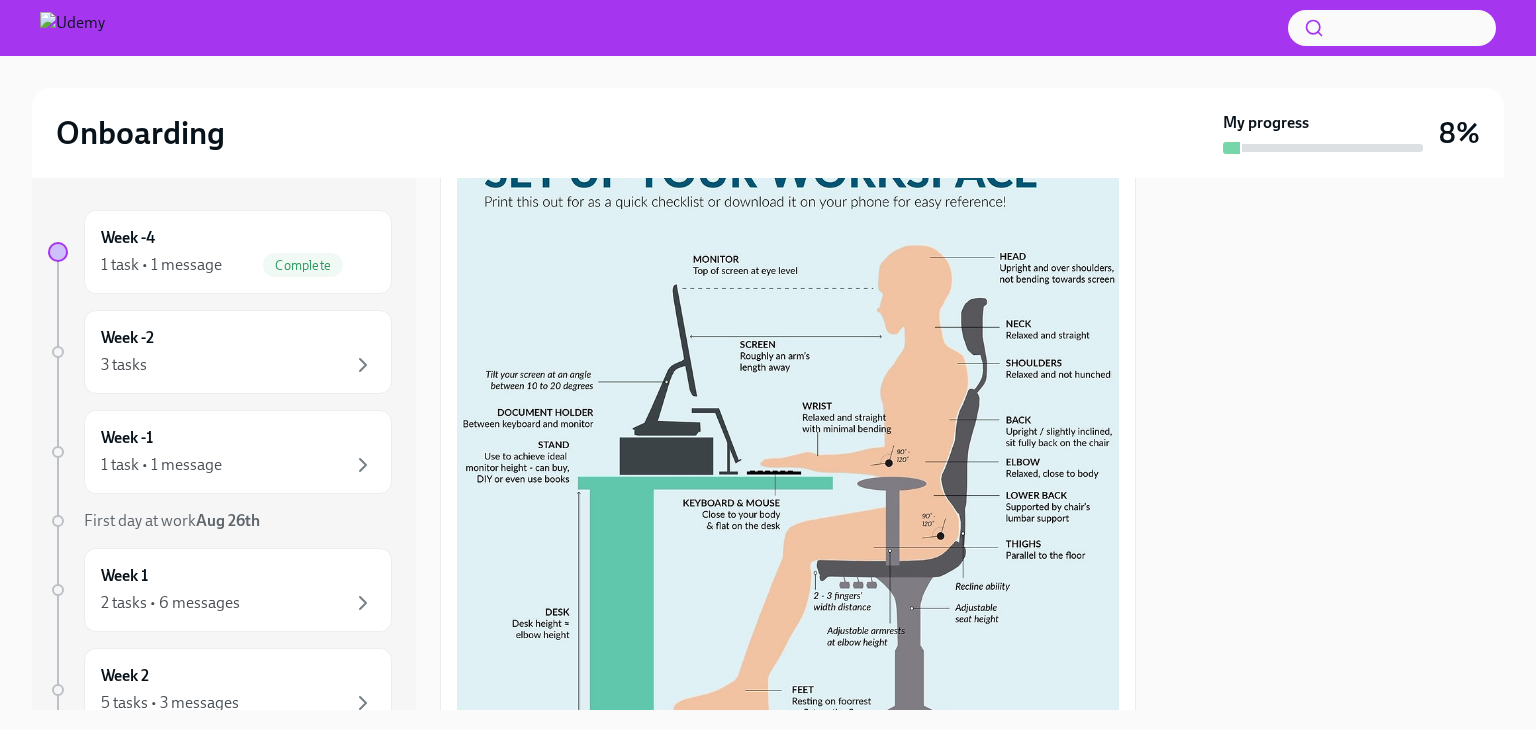 scroll, scrollTop: 639, scrollLeft: 0, axis: vertical 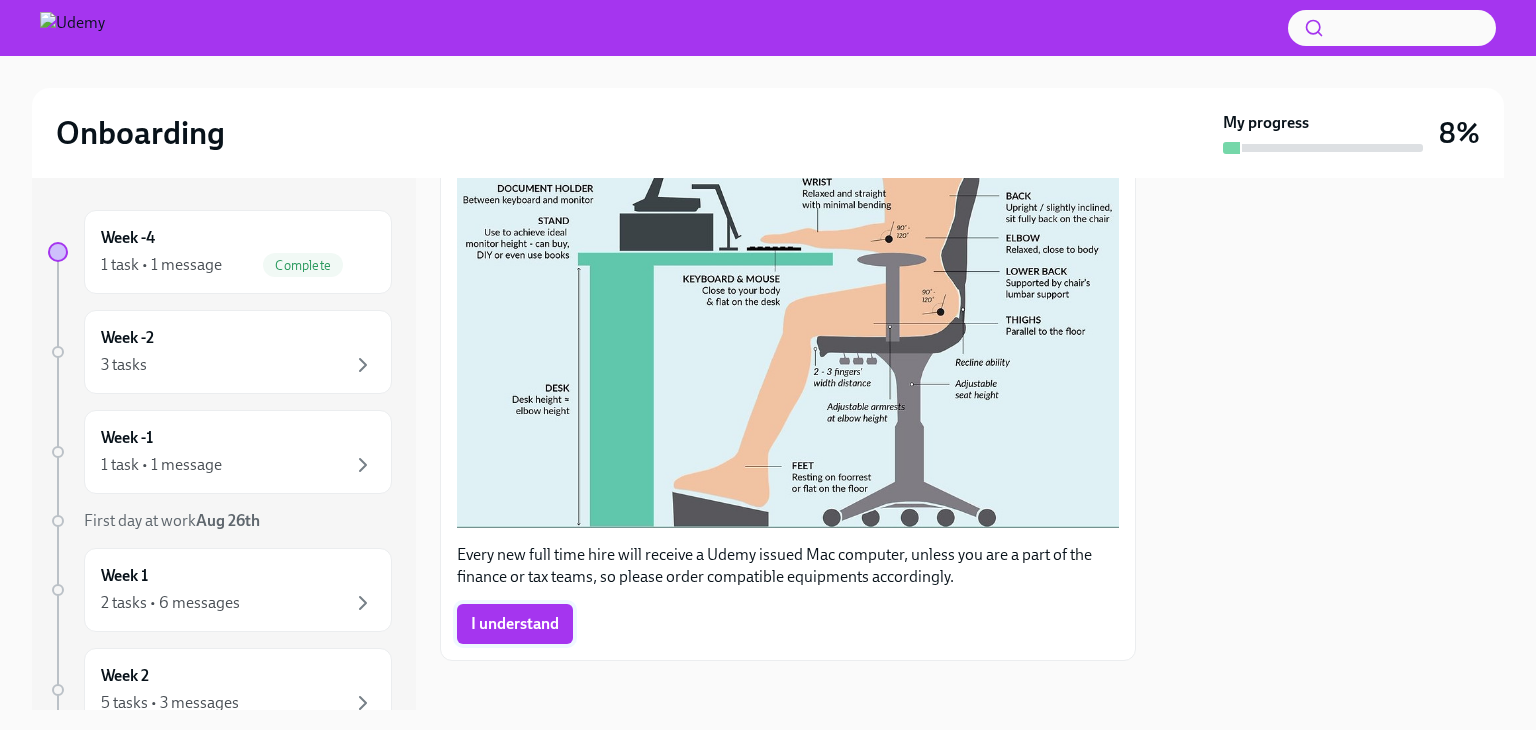 click on "I understand" at bounding box center (515, 624) 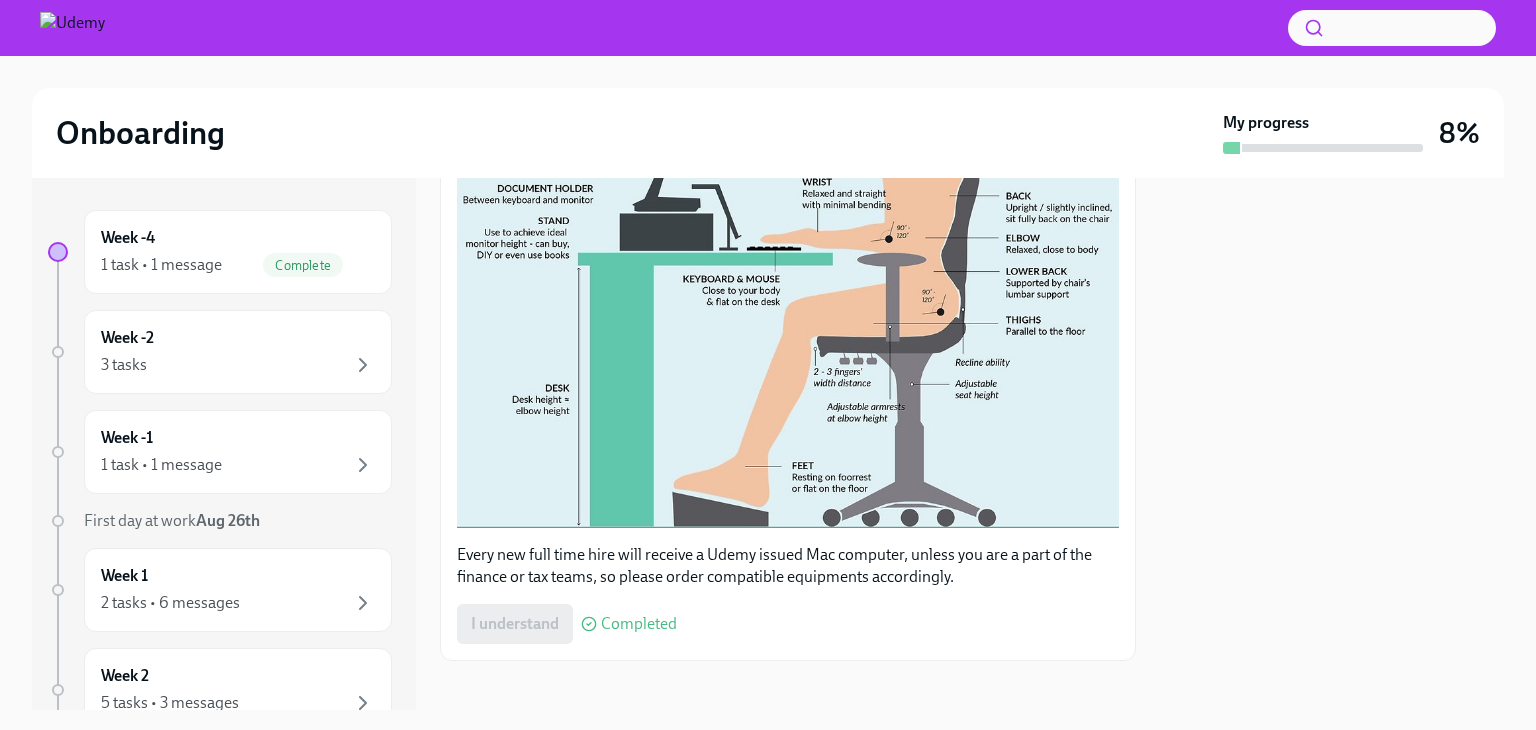 scroll, scrollTop: 0, scrollLeft: 0, axis: both 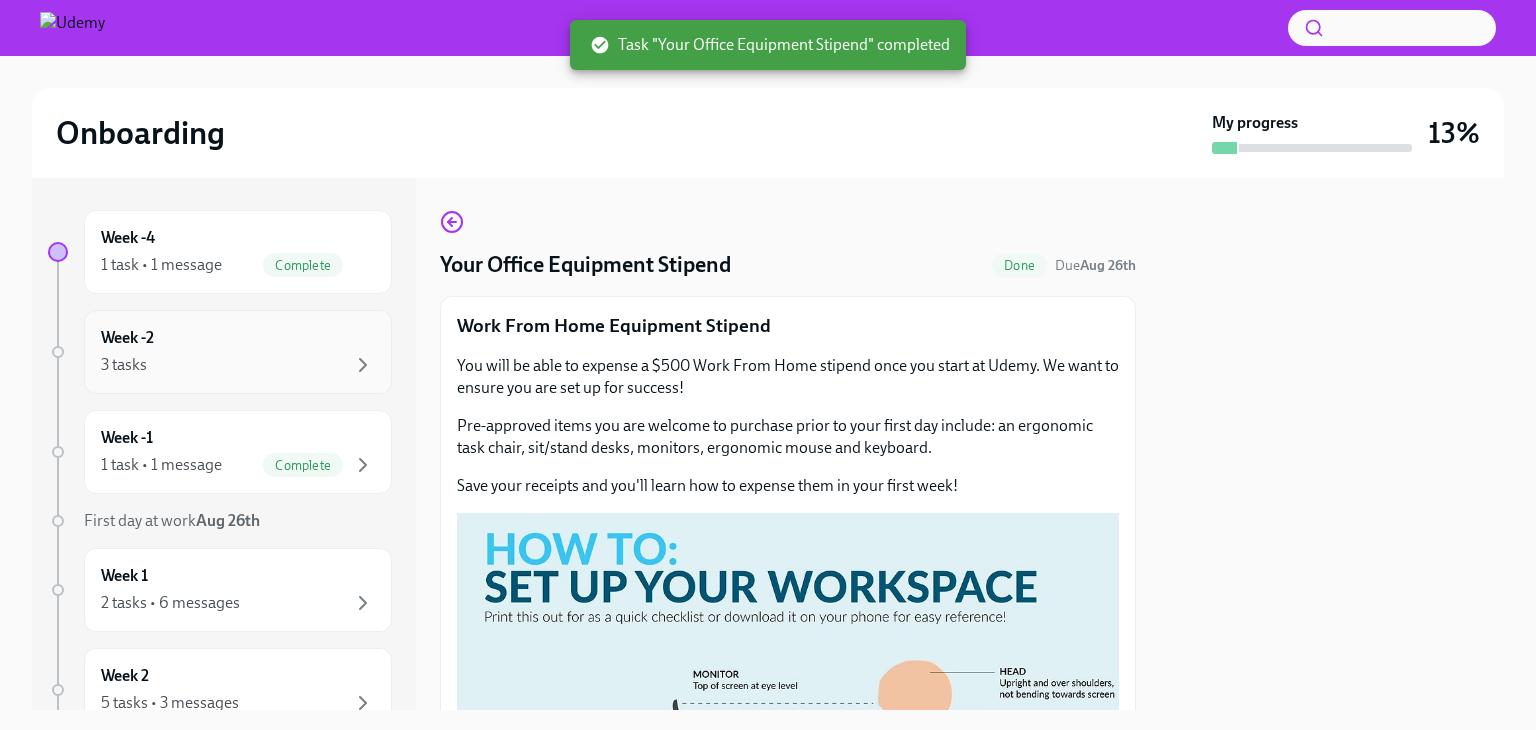 click on "3 tasks" at bounding box center [238, 365] 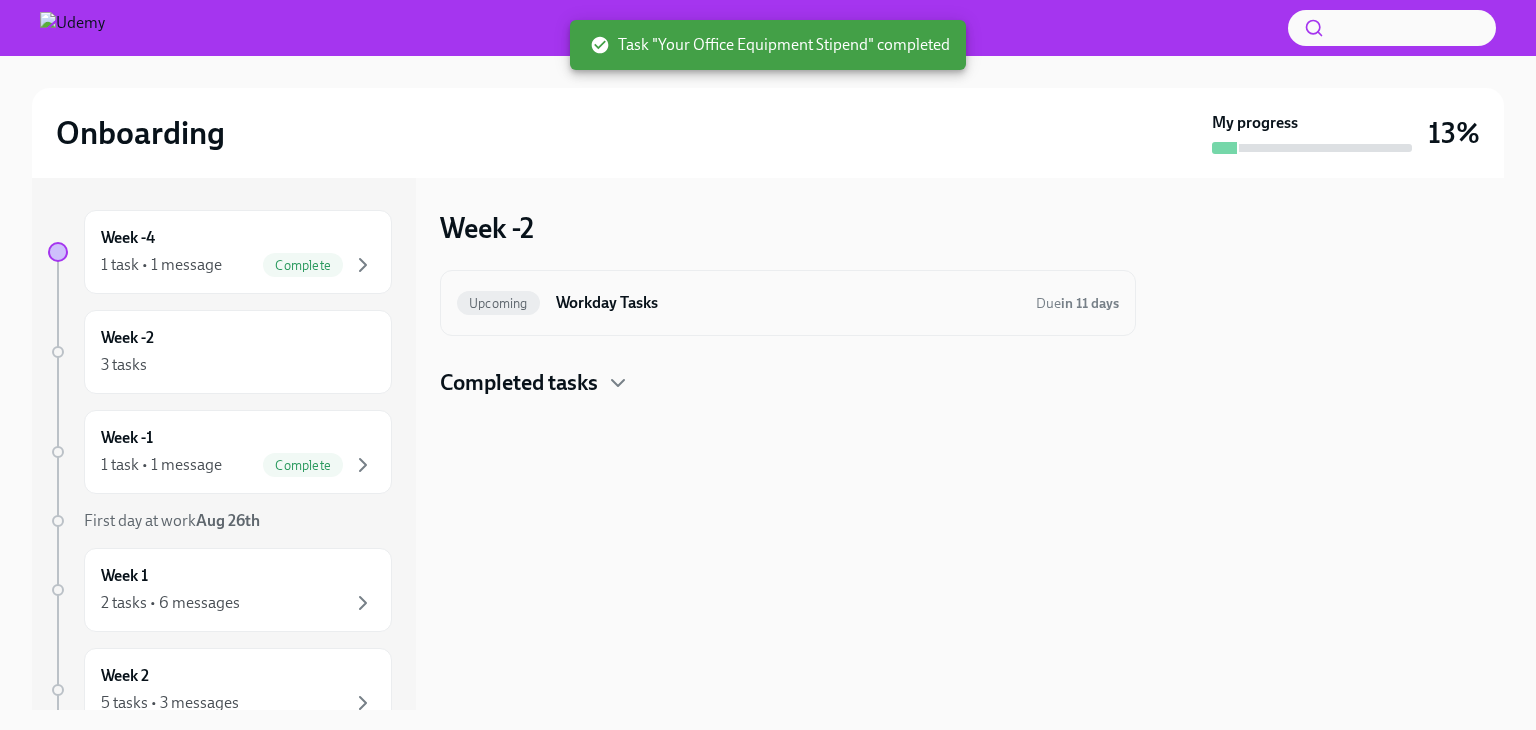 click on "Workday Tasks" at bounding box center [788, 303] 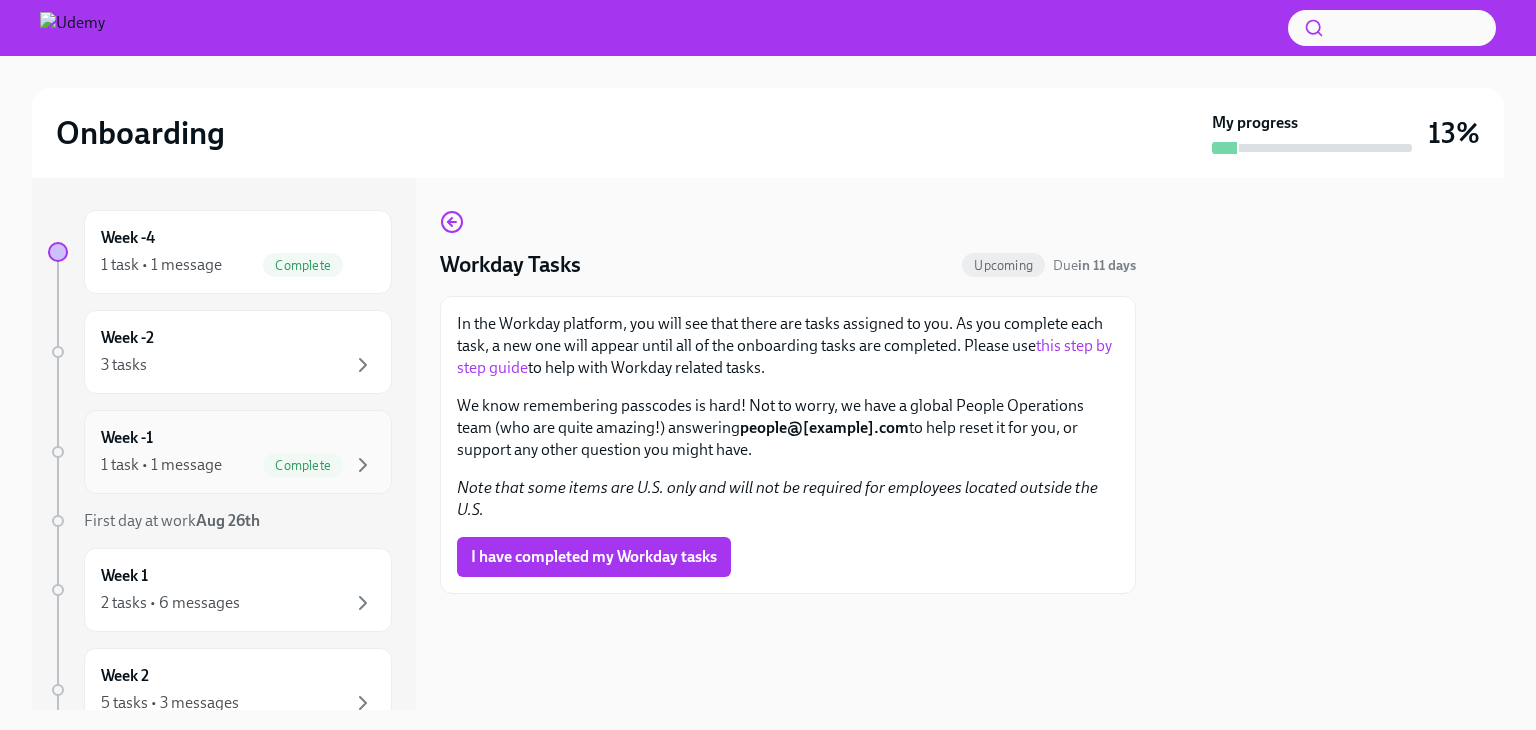 click on "Complete" at bounding box center [303, 465] 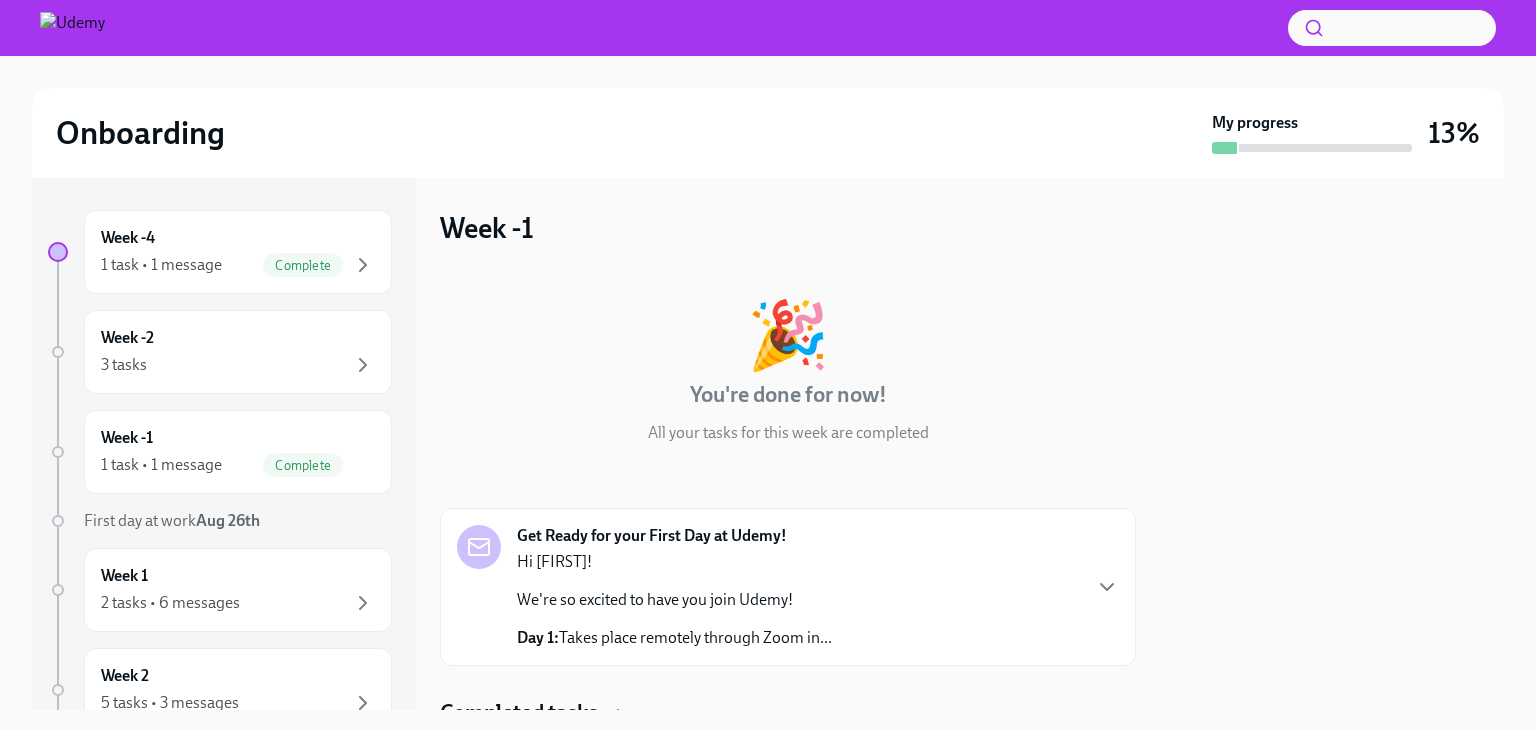scroll, scrollTop: 163, scrollLeft: 0, axis: vertical 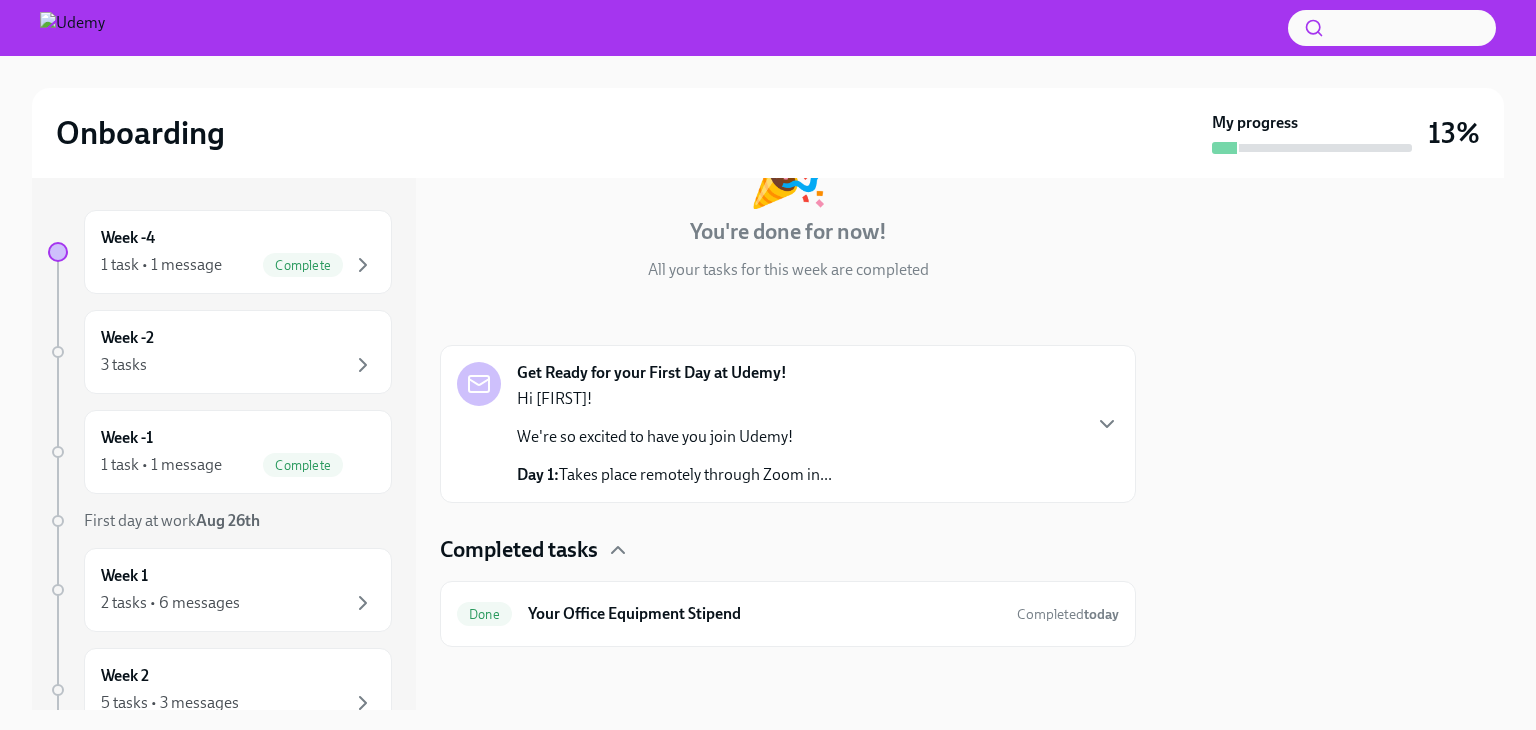 click on "Hi [FIRST]!
We're so excited to have you join Udemy!
Day 1:  Takes place remotely through Zoom in..." at bounding box center [674, 437] 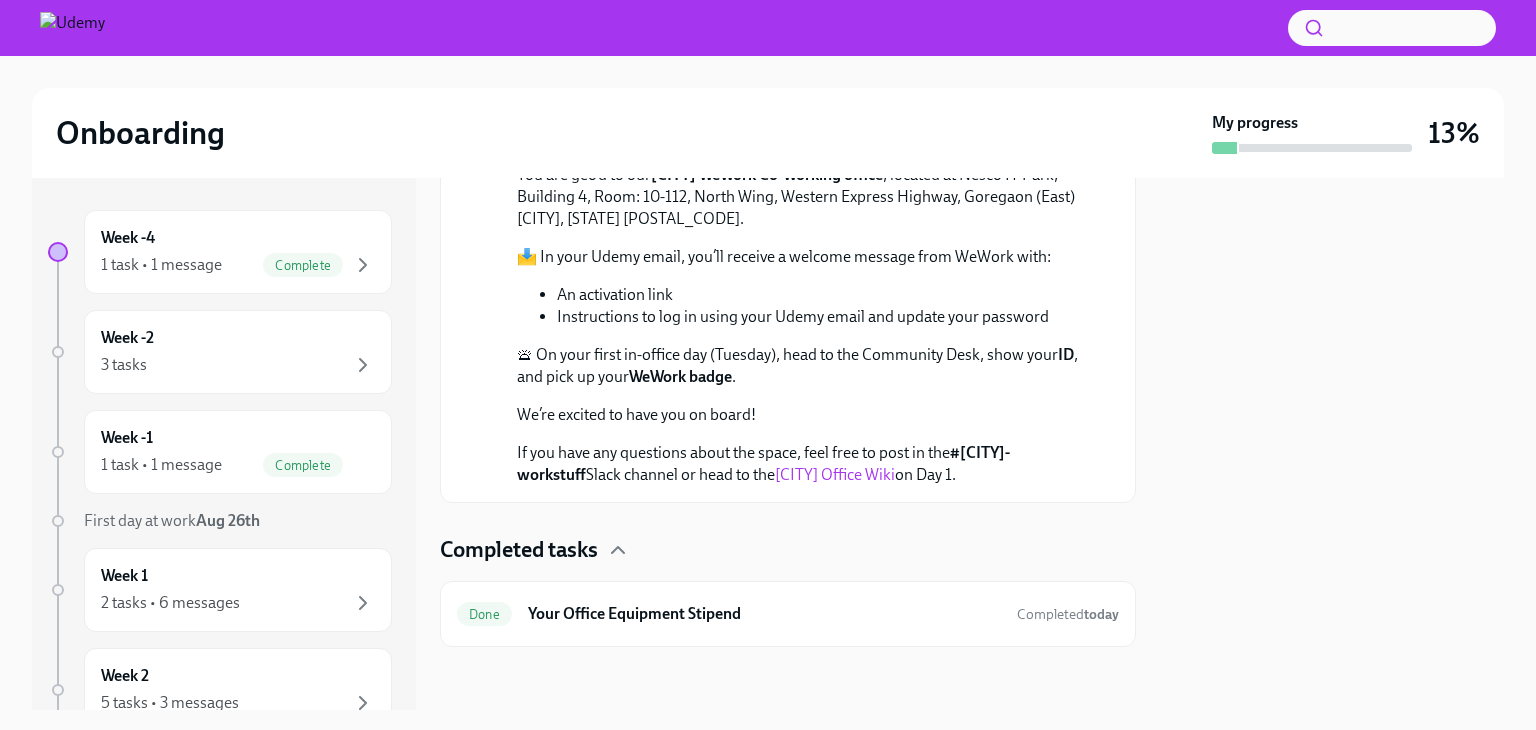 scroll, scrollTop: 1053, scrollLeft: 0, axis: vertical 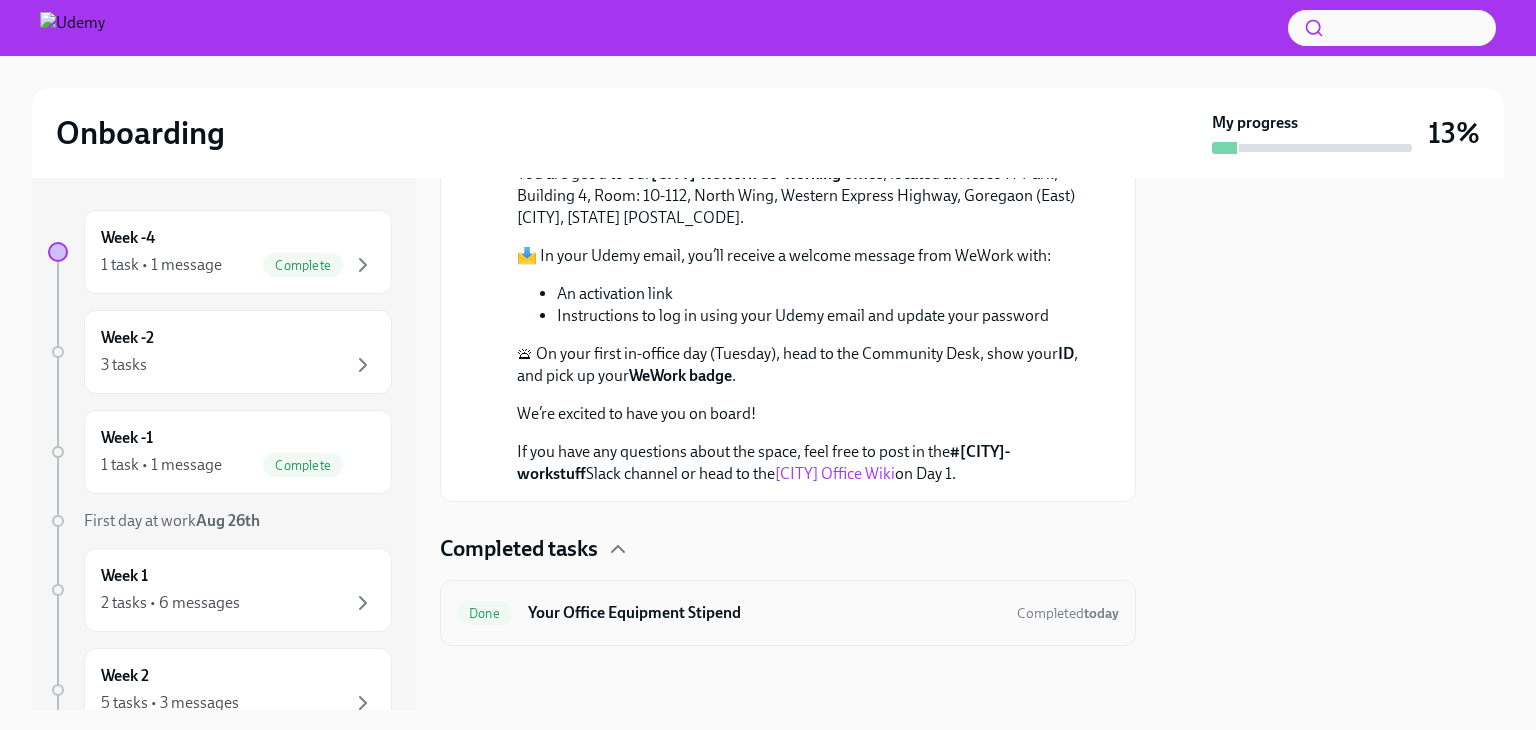 click on "Your Office Equipment Stipend" at bounding box center [764, 613] 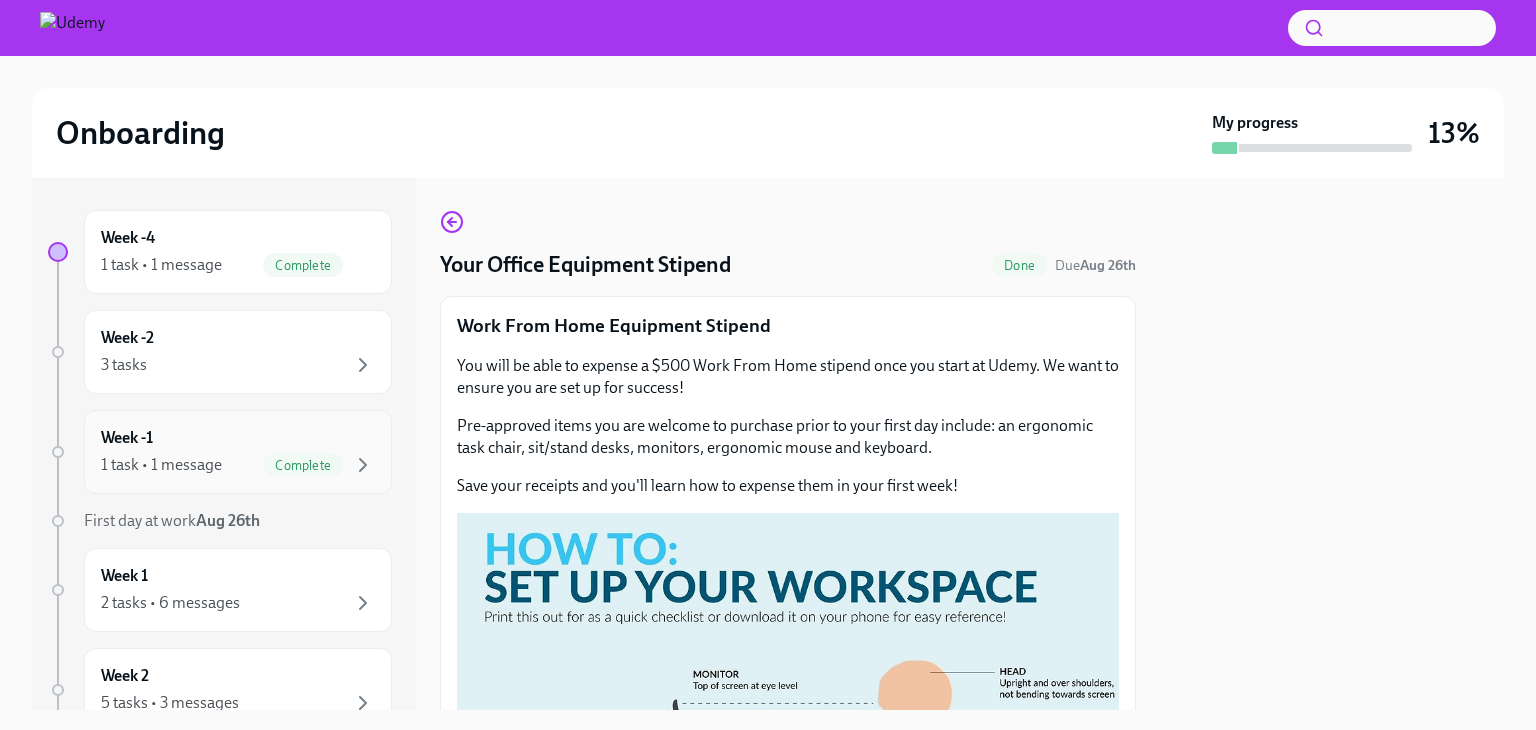 click on "Week -1 1 task • 1 message Complete" at bounding box center (238, 452) 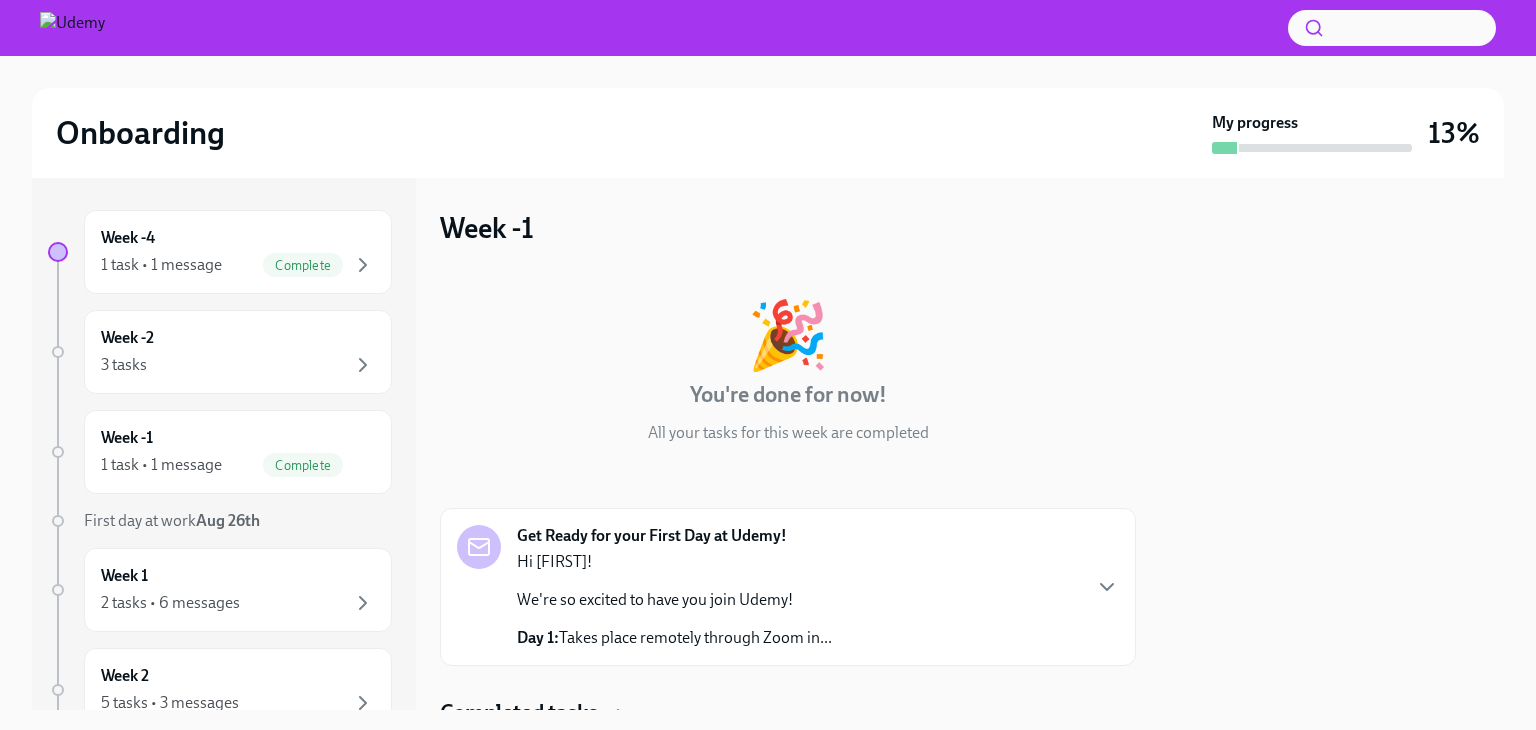 scroll, scrollTop: 163, scrollLeft: 0, axis: vertical 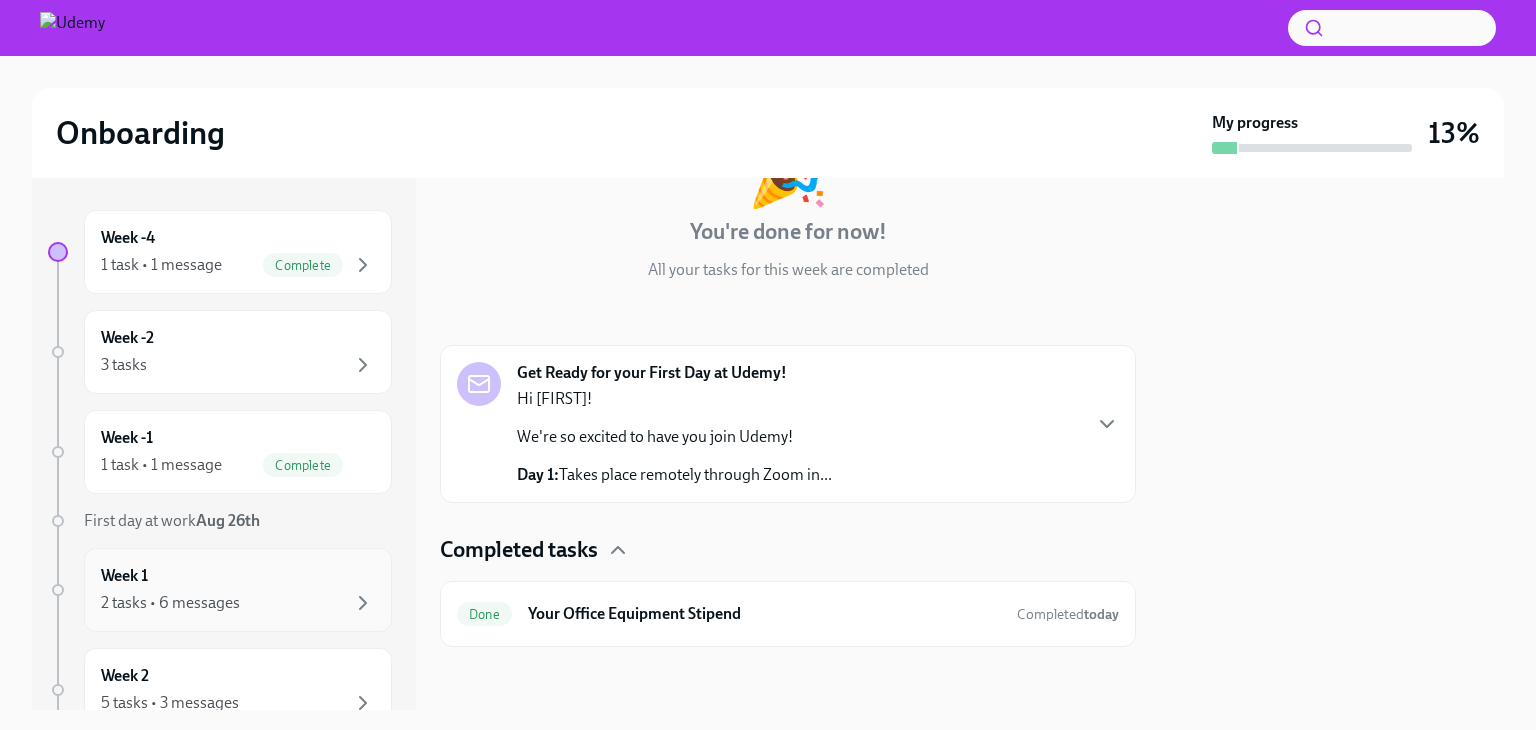 click on "2 tasks • 6 messages" at bounding box center (170, 603) 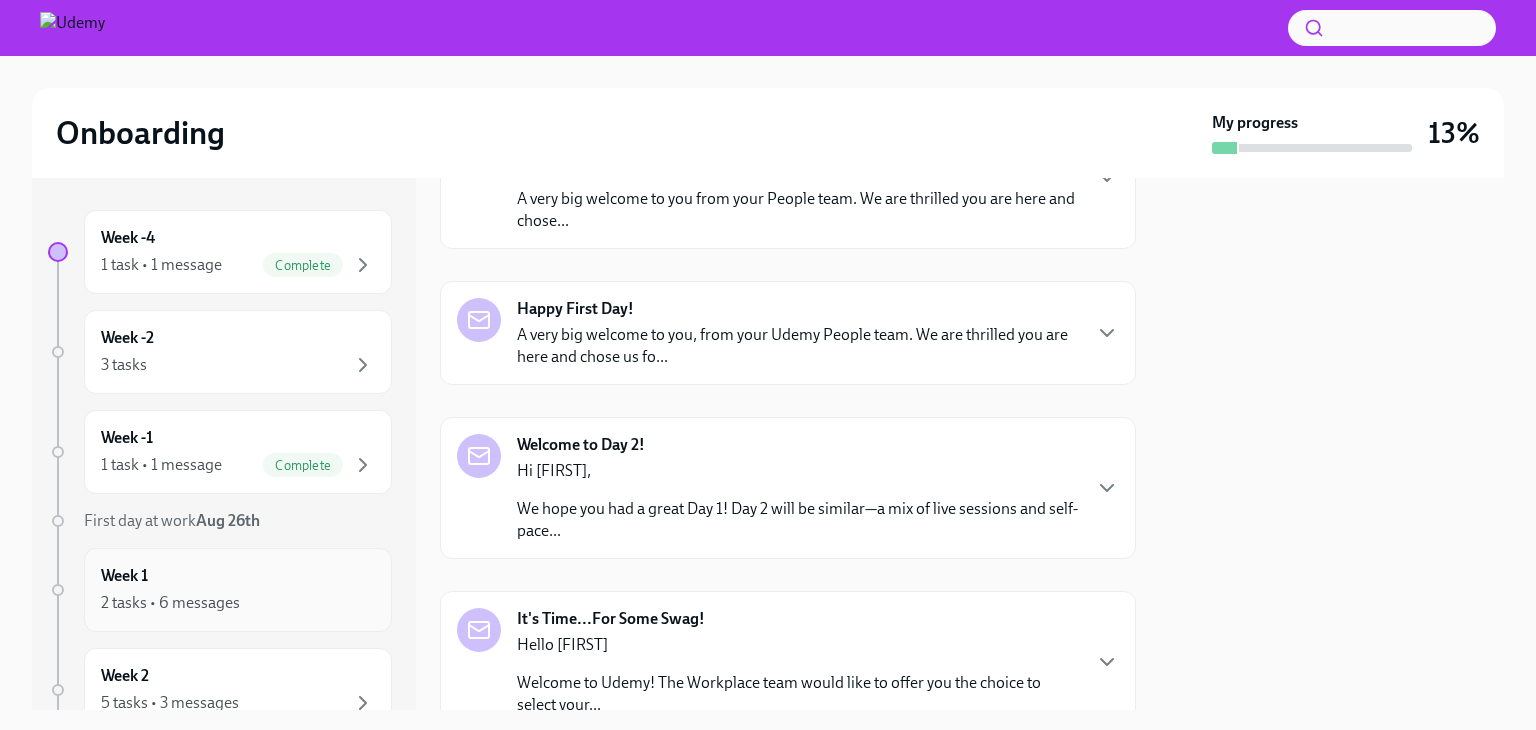 scroll, scrollTop: 0, scrollLeft: 0, axis: both 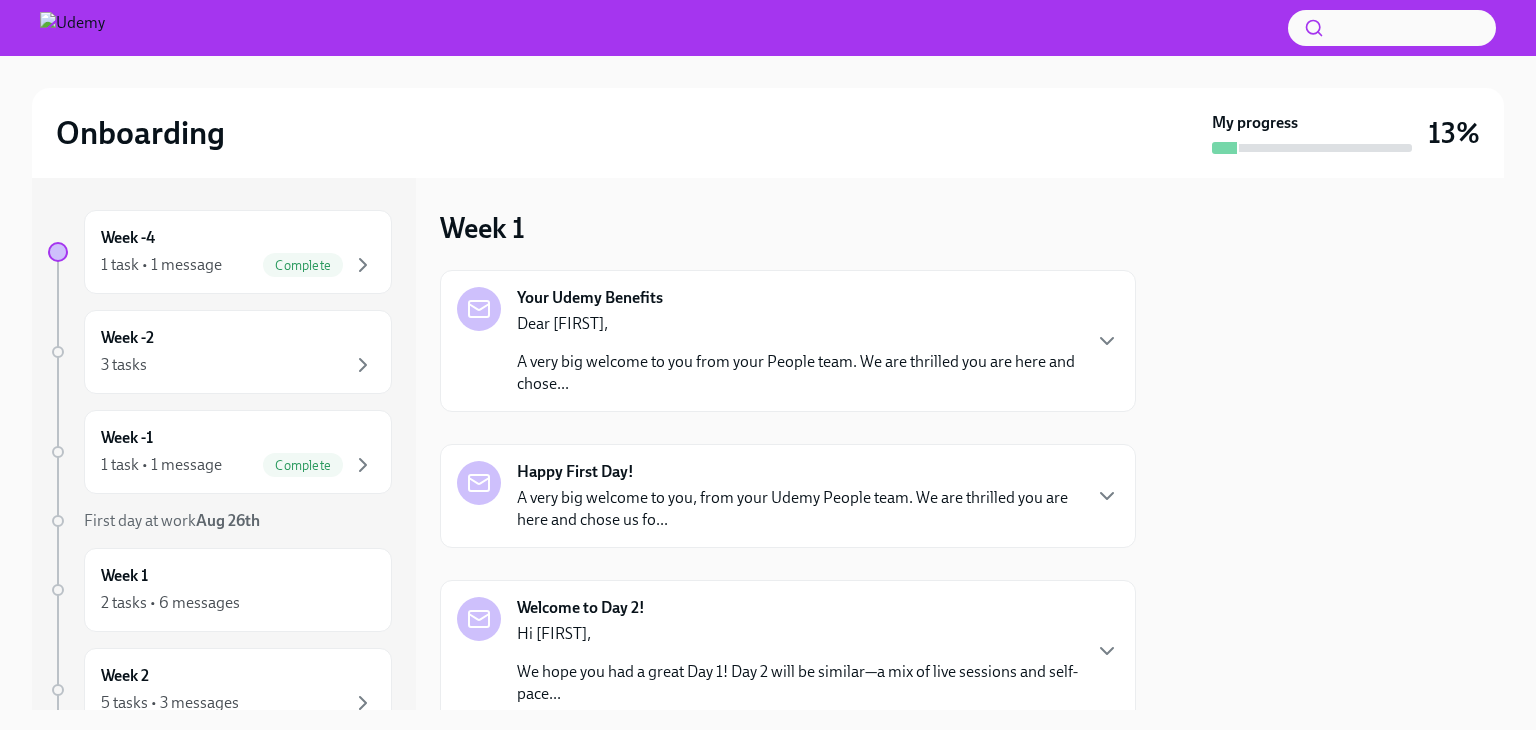 click on "Dear [FIRST],
A very big welcome to you from your People team. We are thrilled you are here and chose..." at bounding box center (798, 354) 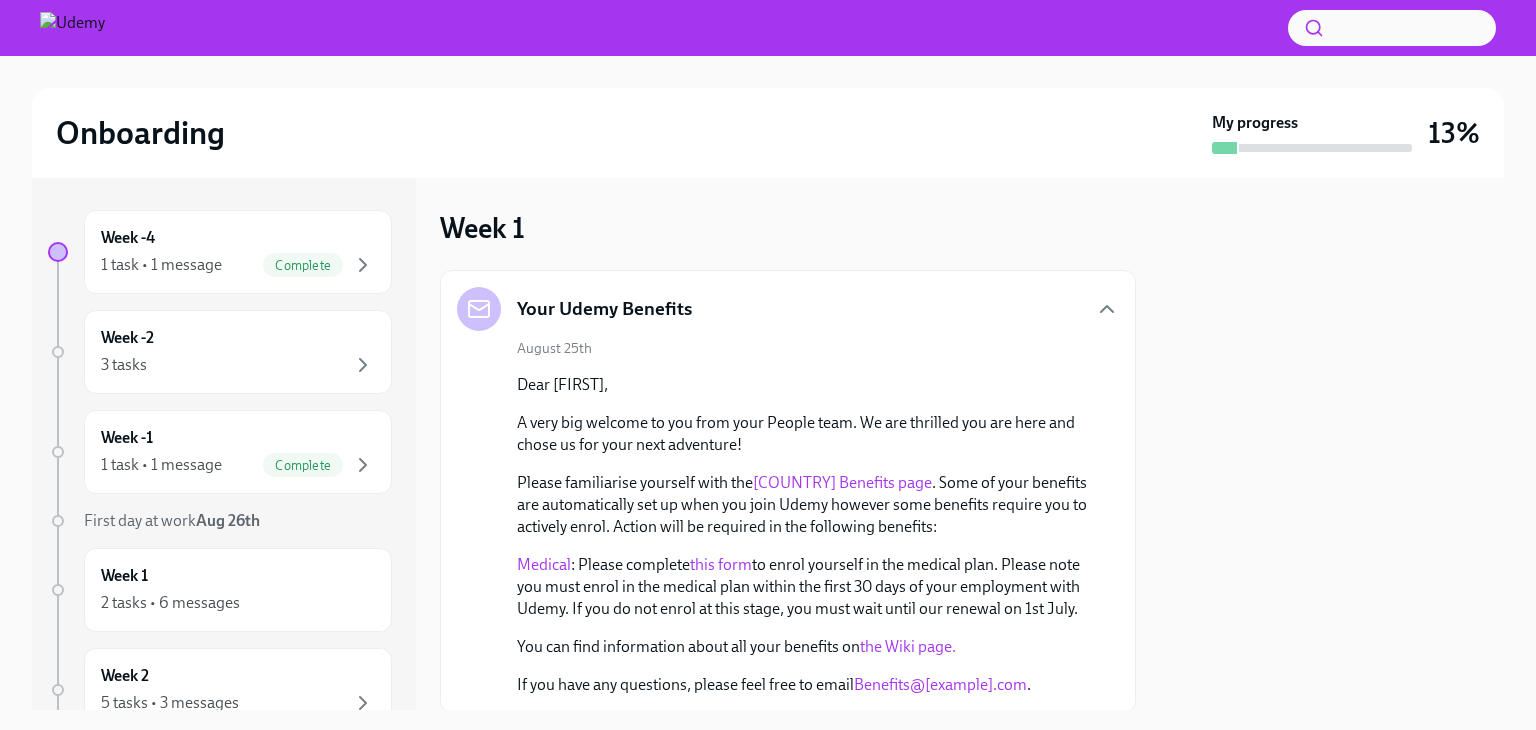click on "[COUNTRY] Benefits page" at bounding box center (842, 482) 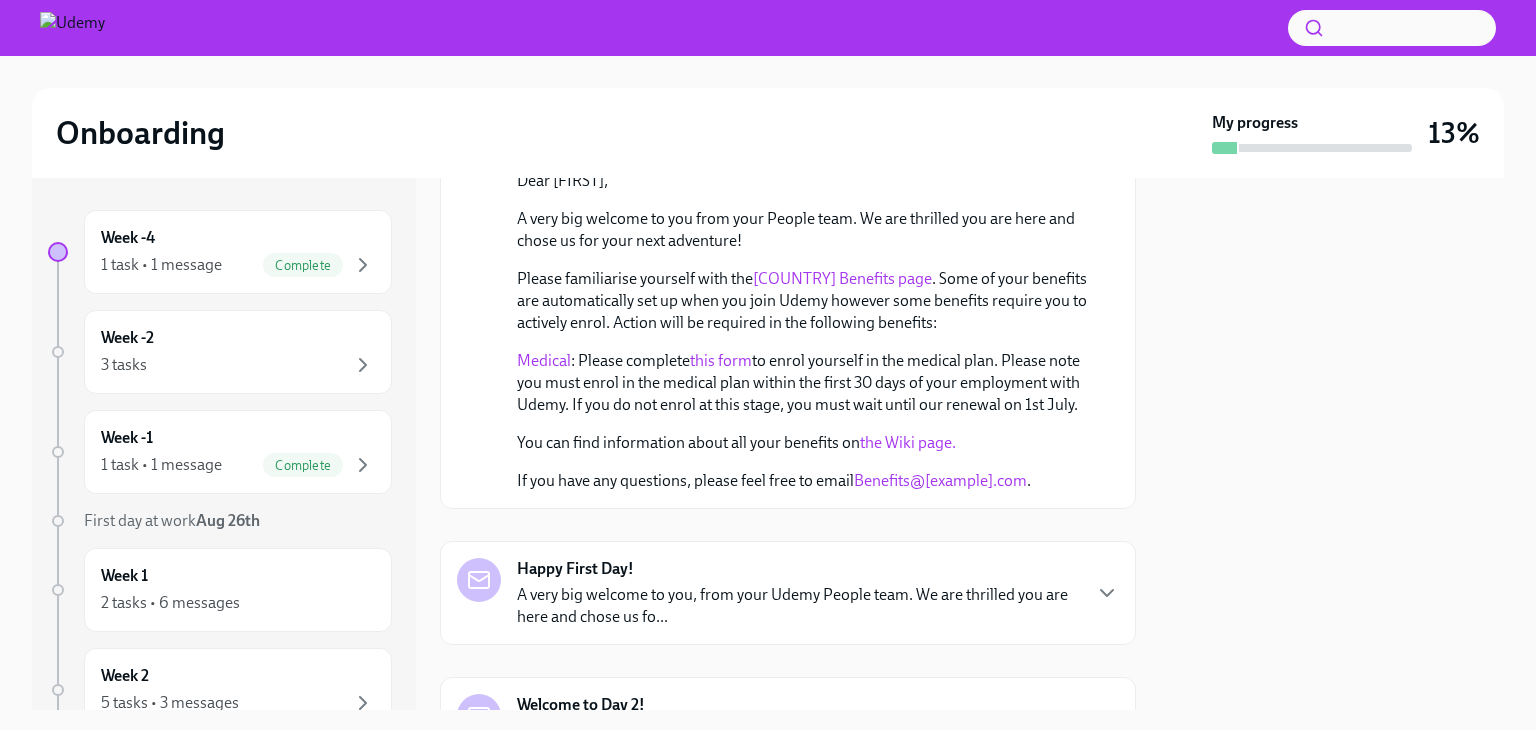 scroll, scrollTop: 204, scrollLeft: 0, axis: vertical 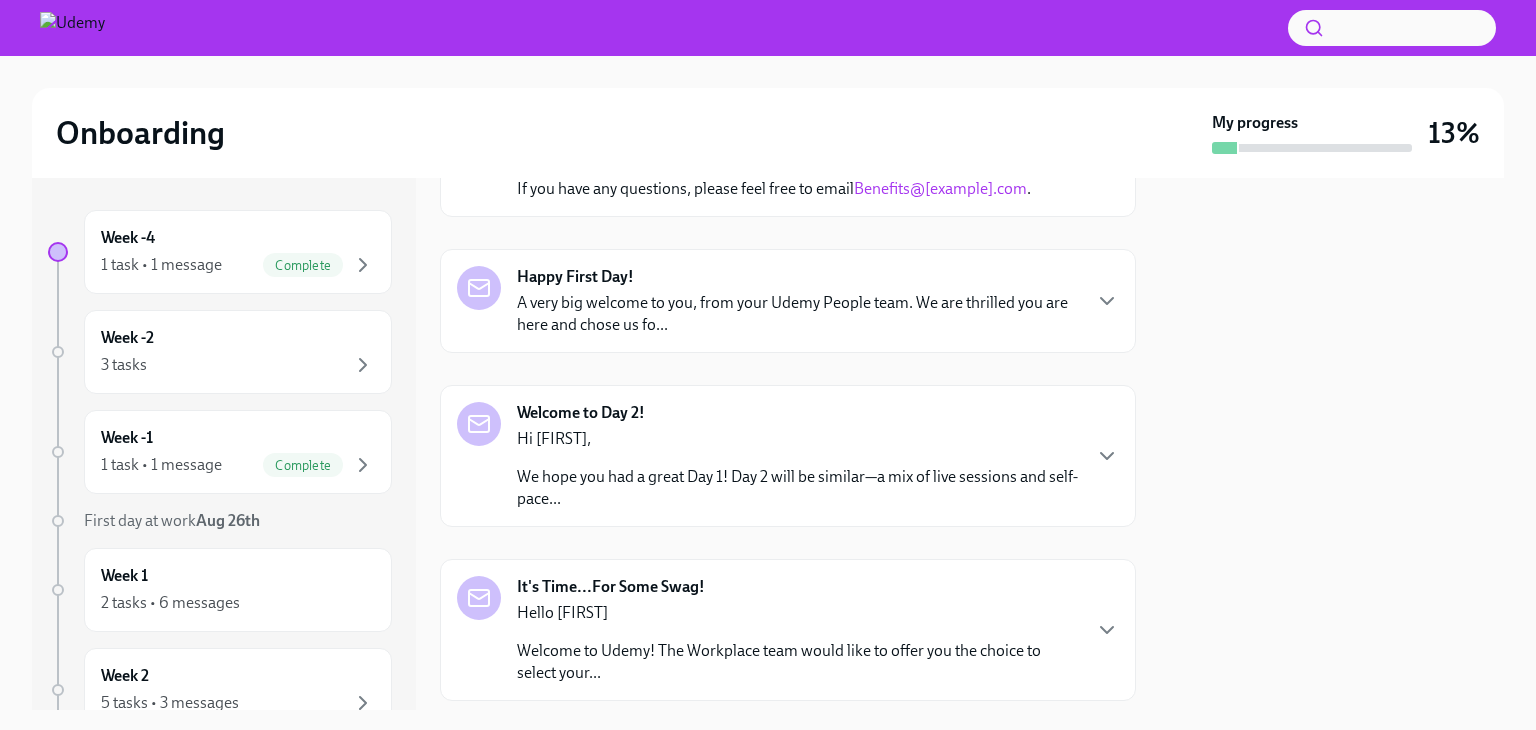 click on "A very big welcome to you, from your Udemy People team. We are thrilled you are here and chose us fo..." at bounding box center (798, 314) 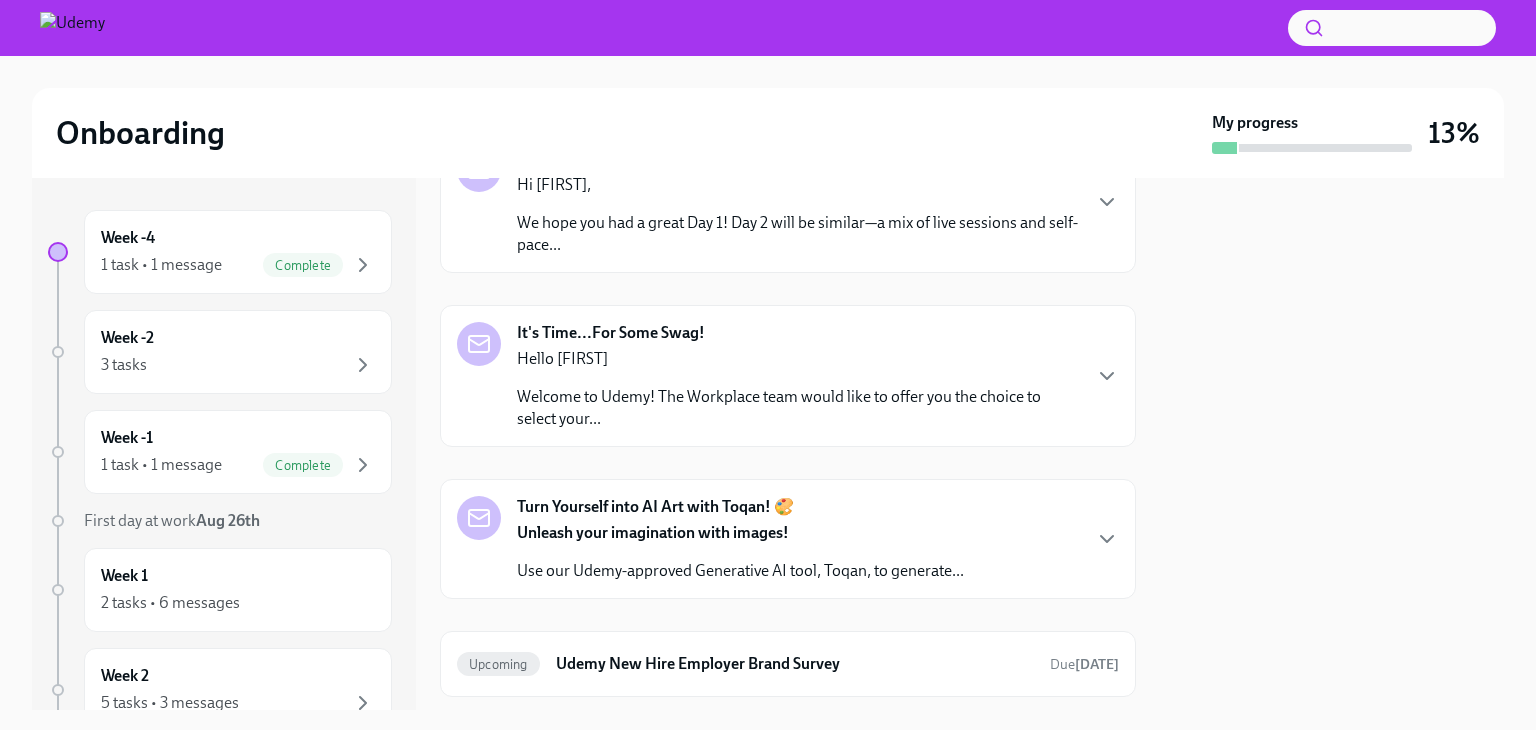 scroll, scrollTop: 1391, scrollLeft: 0, axis: vertical 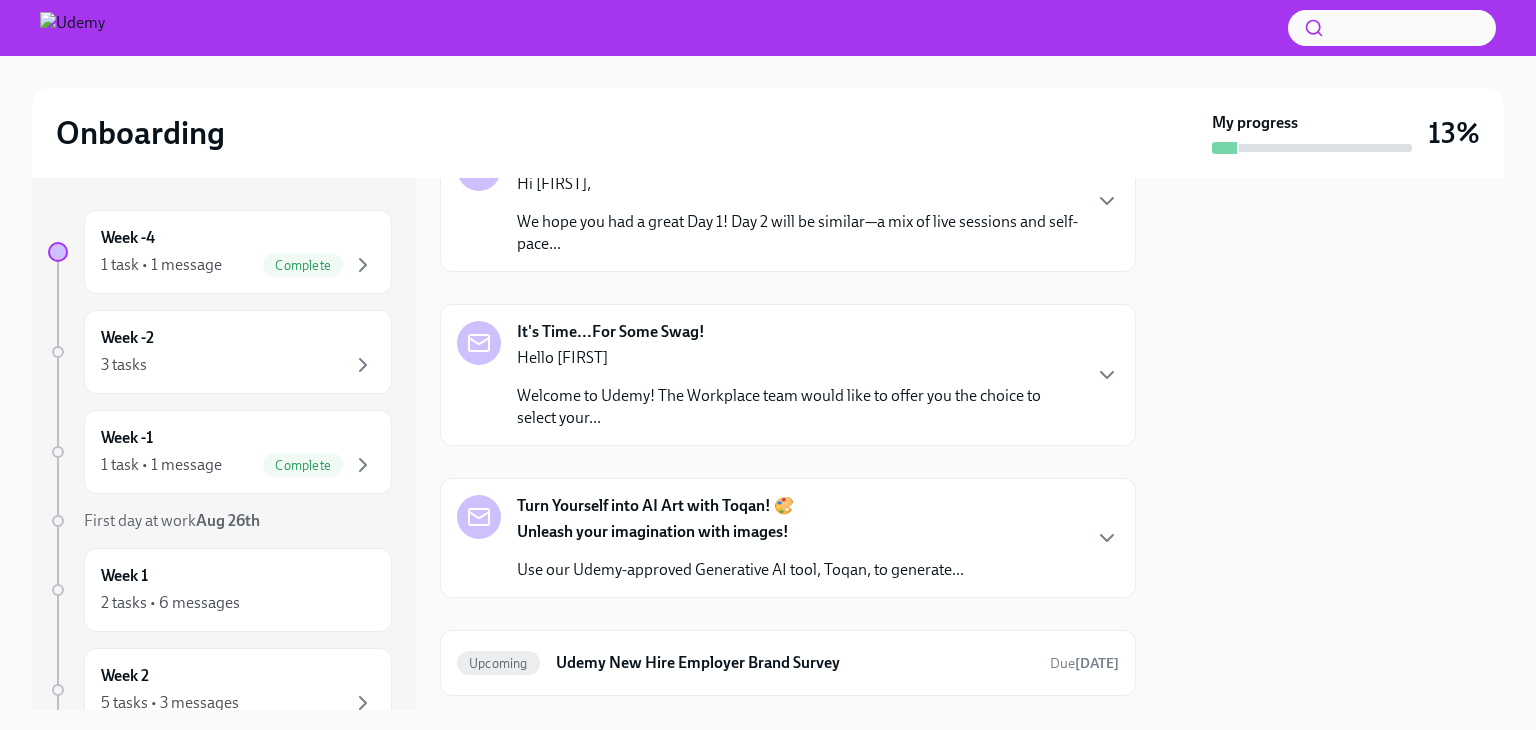 click on "We hope you had a great Day 1! Day 2 will be similar—a mix of live sessions and self-pace..." at bounding box center [798, 233] 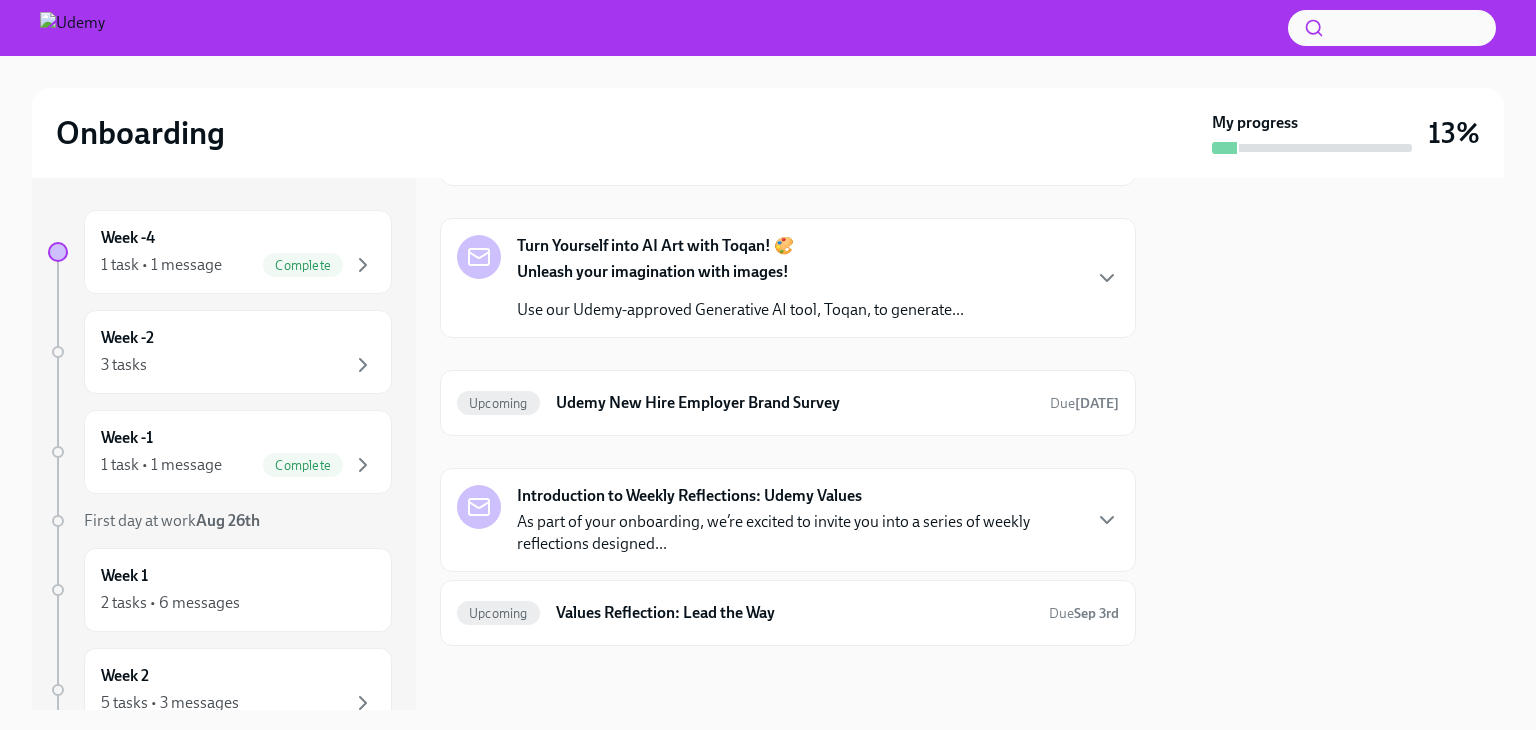 scroll, scrollTop: 2227, scrollLeft: 0, axis: vertical 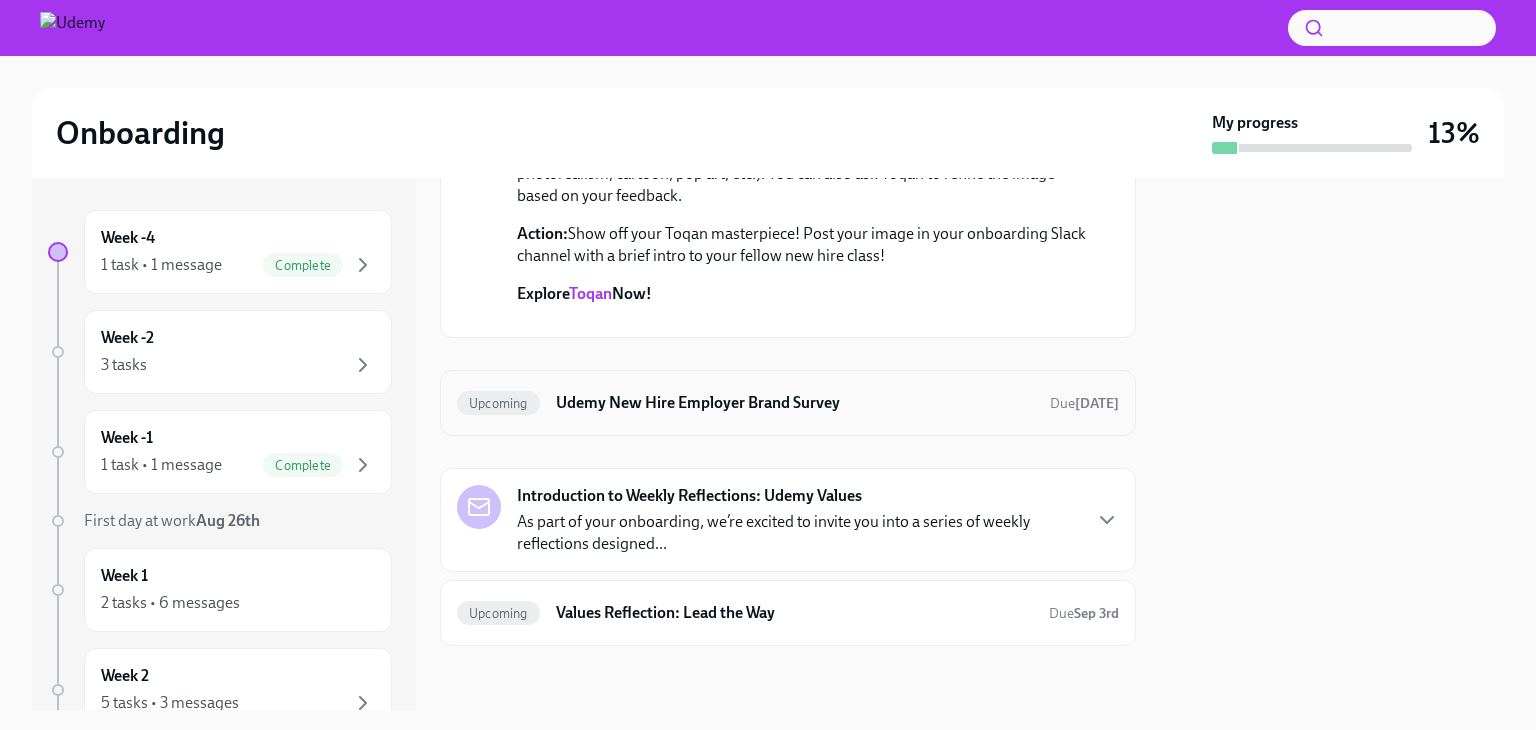 click on "Upcoming Udemy New Hire Employer Brand Survey Due  [DATE]" at bounding box center [788, 403] 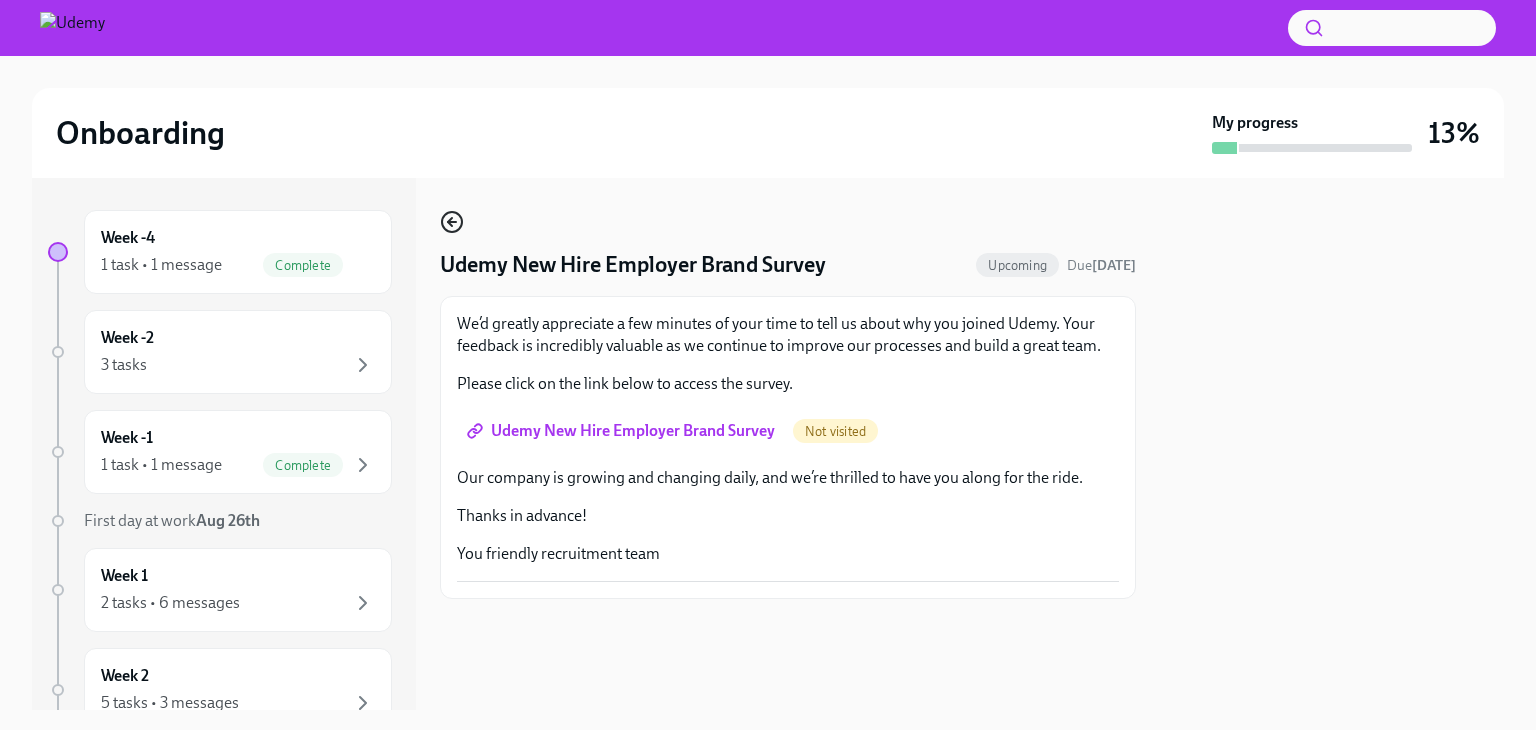 click 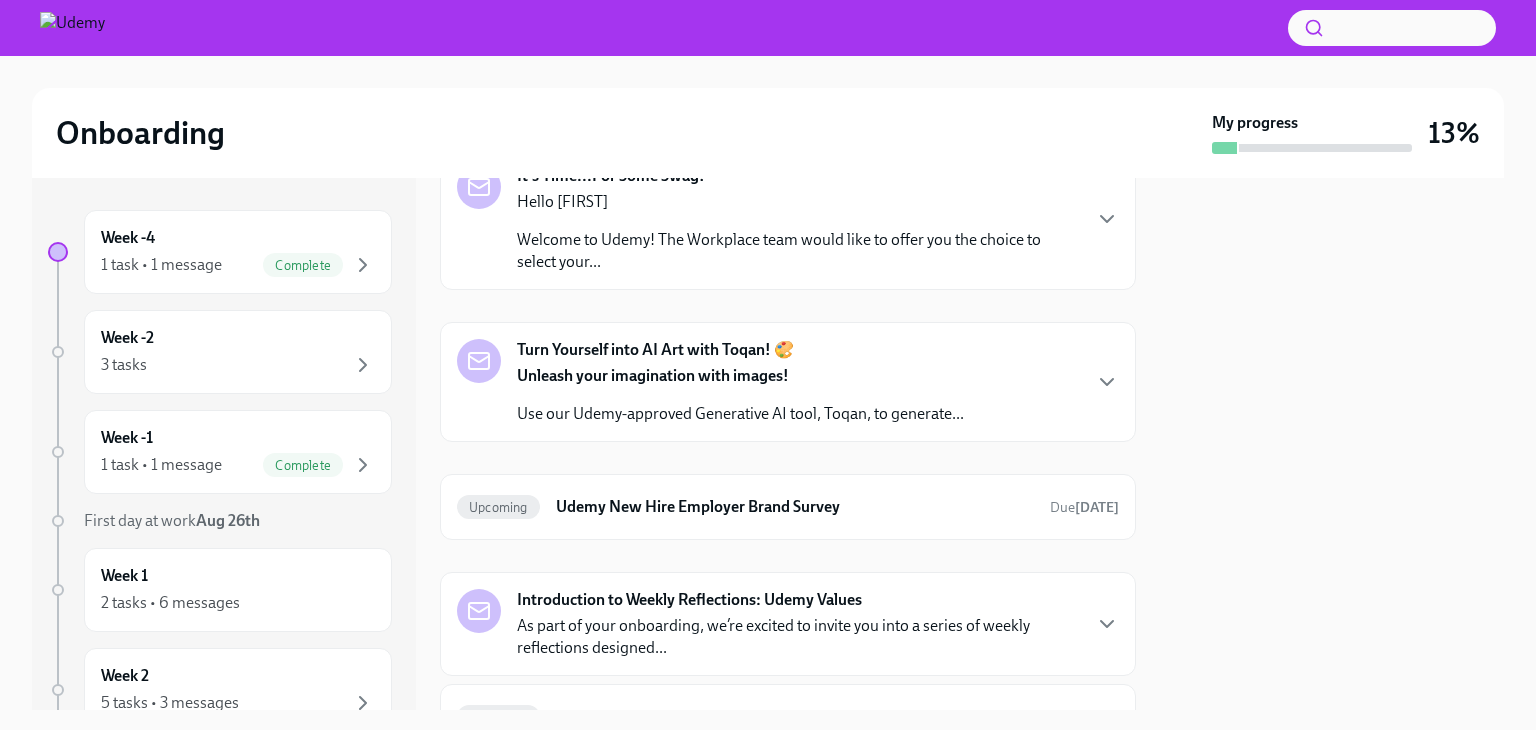 scroll, scrollTop: 707, scrollLeft: 0, axis: vertical 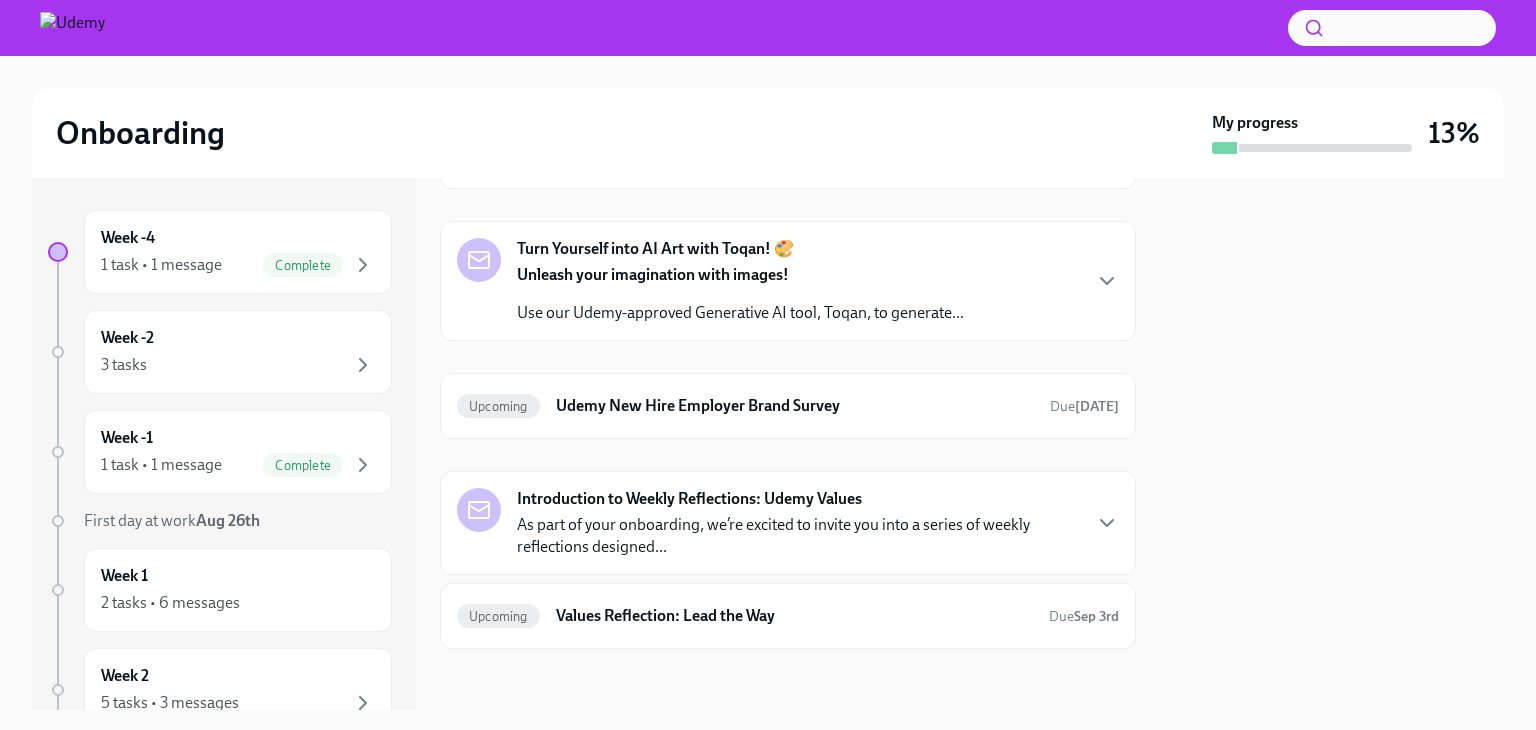 click on "As part of your onboarding, we’re excited to invite you into a series of weekly reflections designed..." at bounding box center [798, 536] 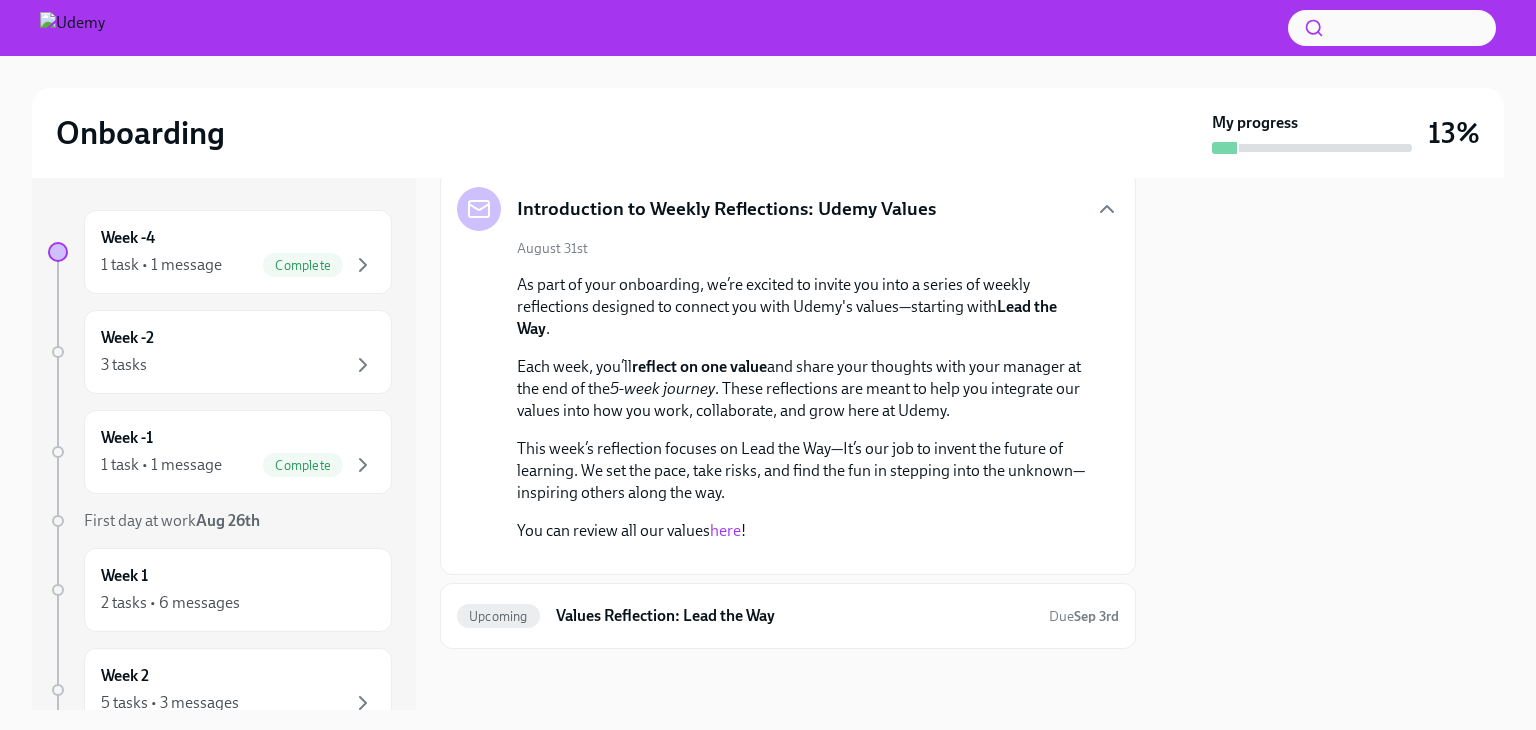 scroll, scrollTop: 1223, scrollLeft: 0, axis: vertical 